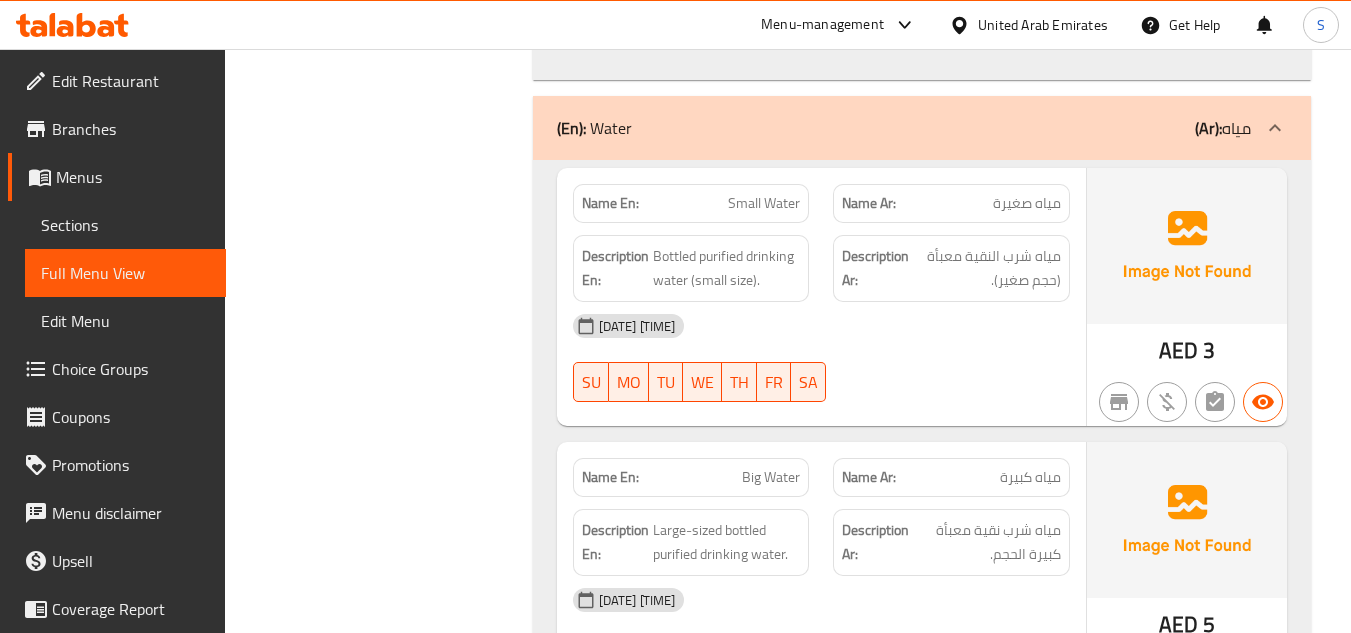 click on "Branches" at bounding box center (131, 129) 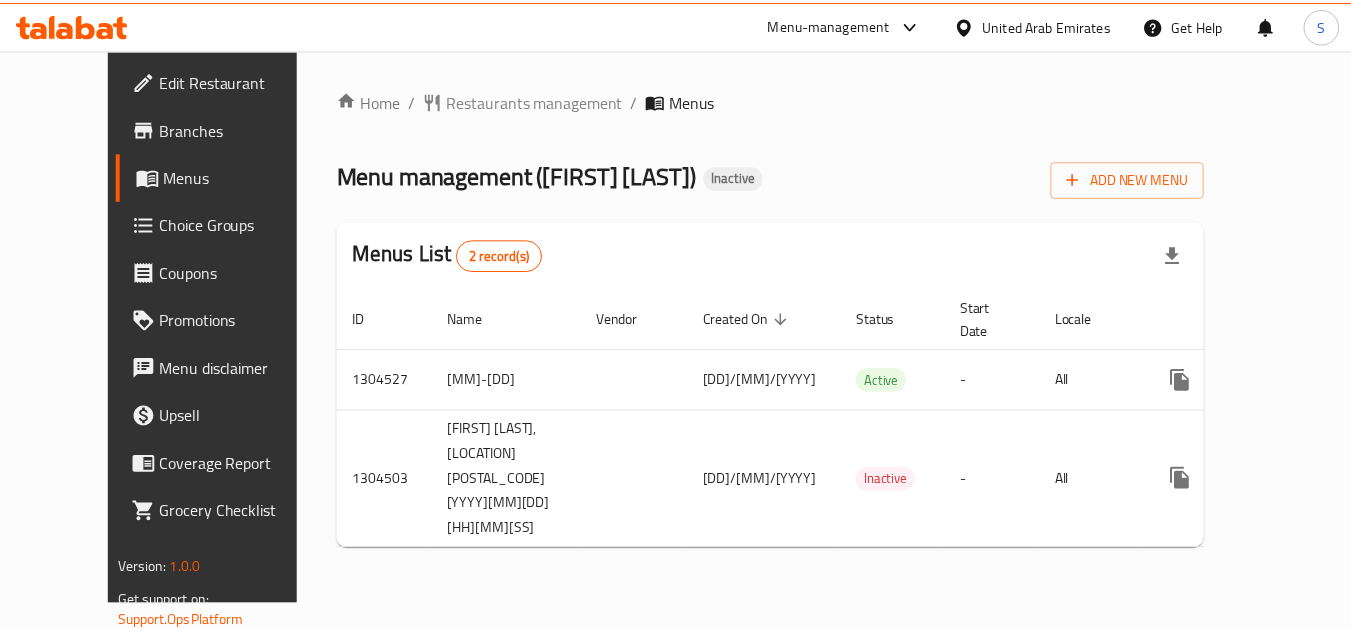 scroll, scrollTop: 0, scrollLeft: 0, axis: both 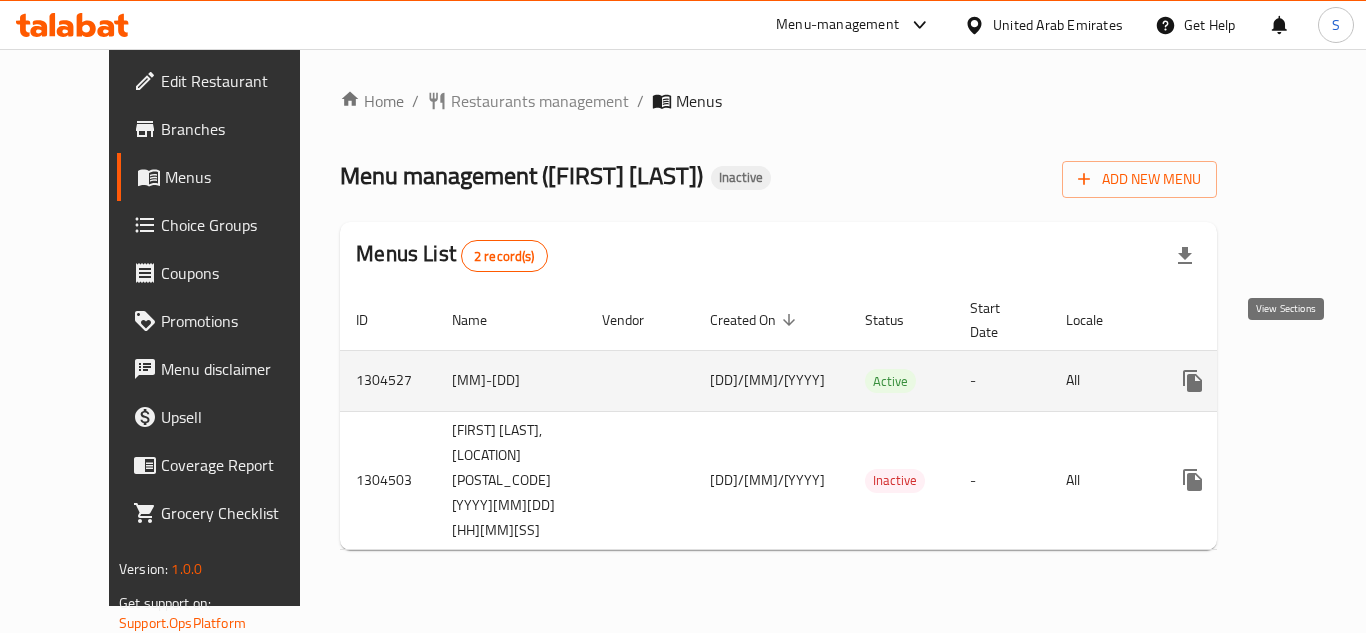 click at bounding box center (1337, 381) 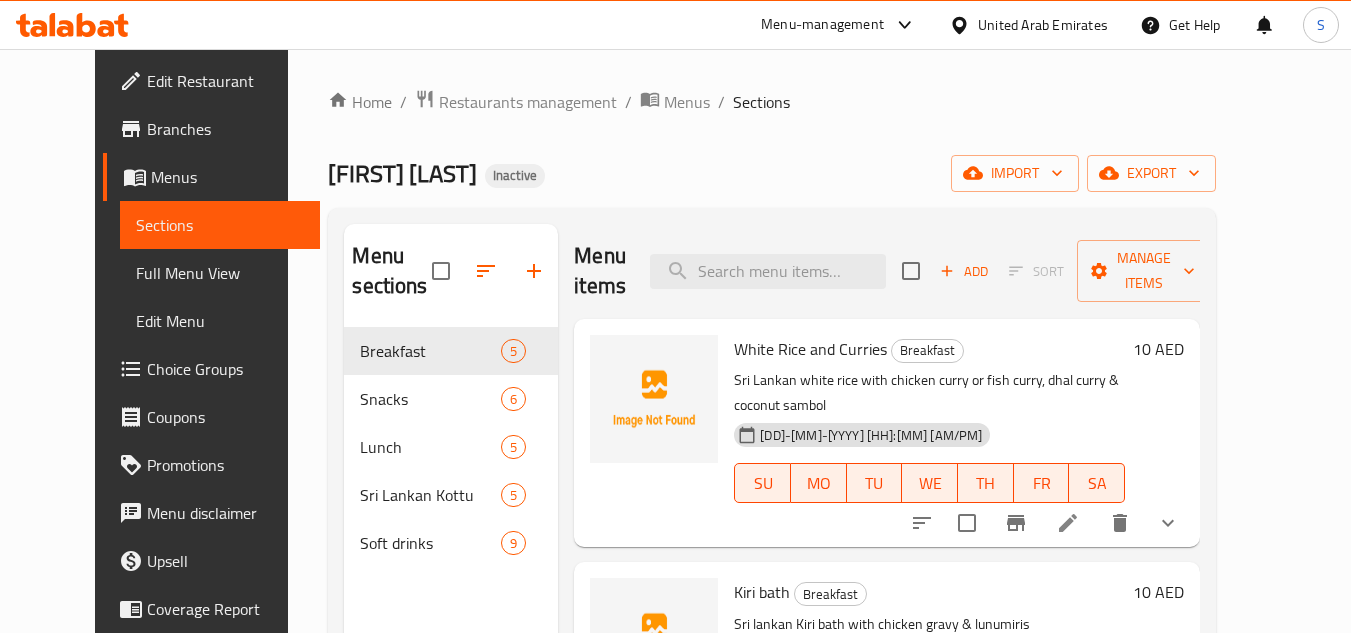 click on "Bamboo Niwasa Inactive import export" at bounding box center (772, 173) 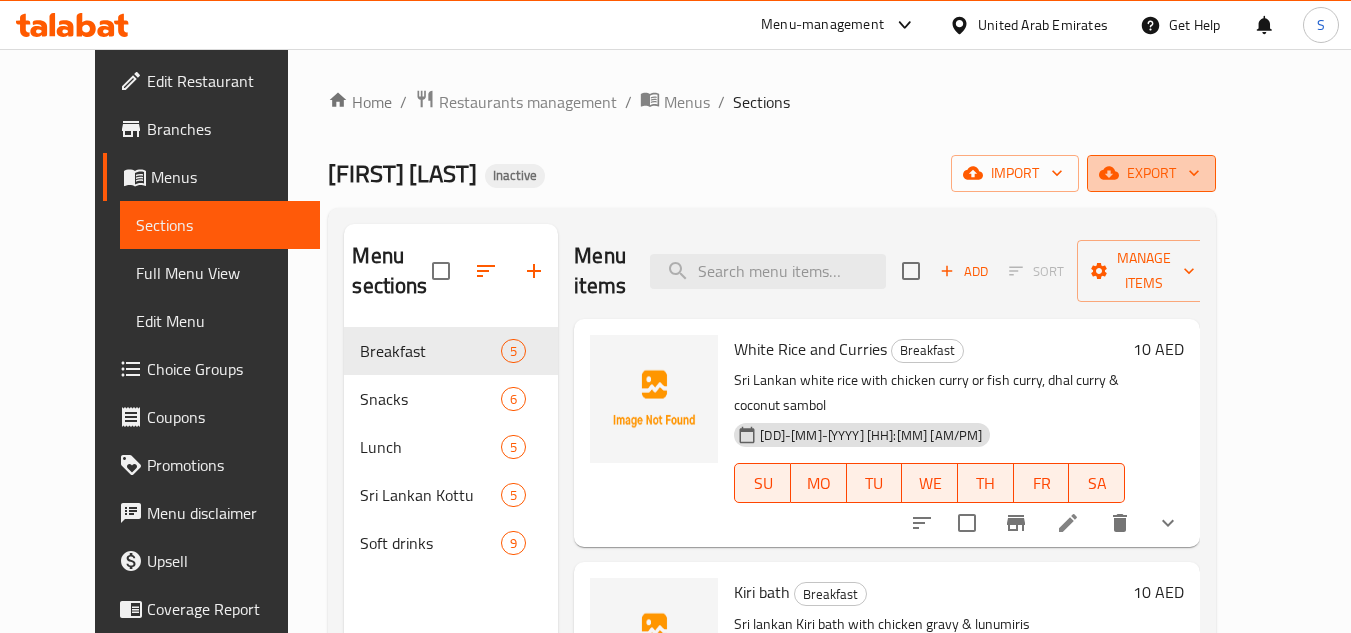click 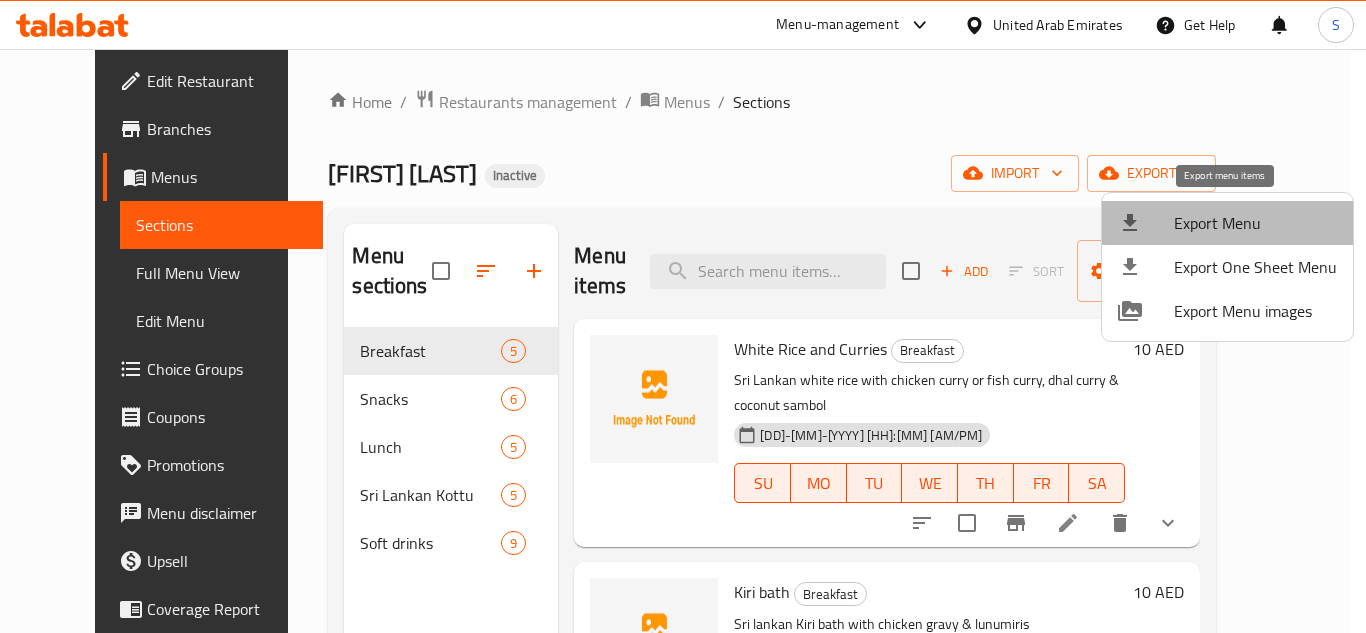 click on "Export Menu" at bounding box center [1255, 223] 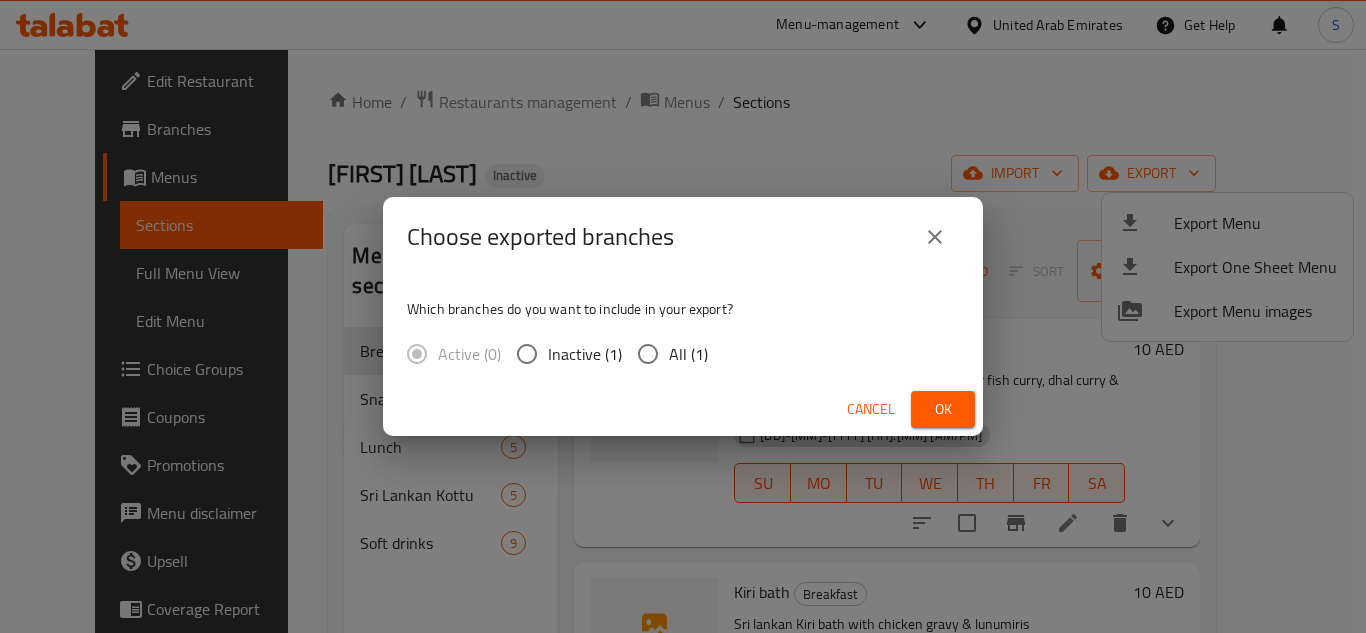 click on "All (1)" at bounding box center (648, 354) 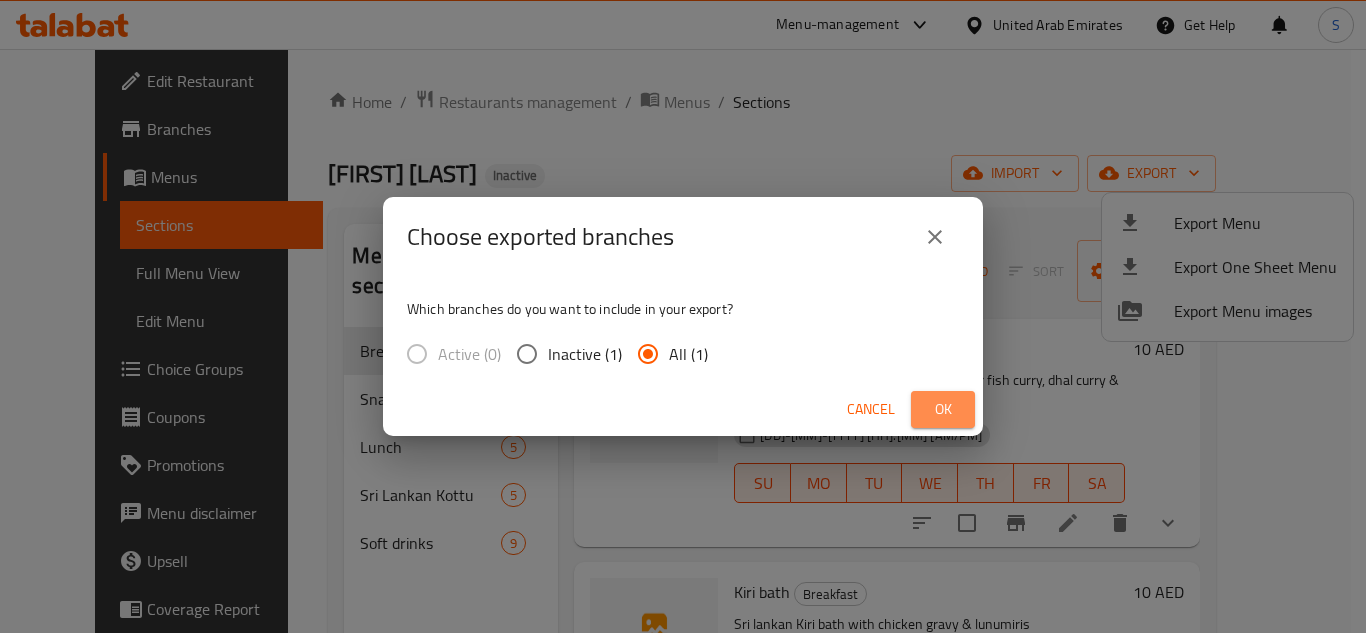 click on "Ok" at bounding box center [943, 409] 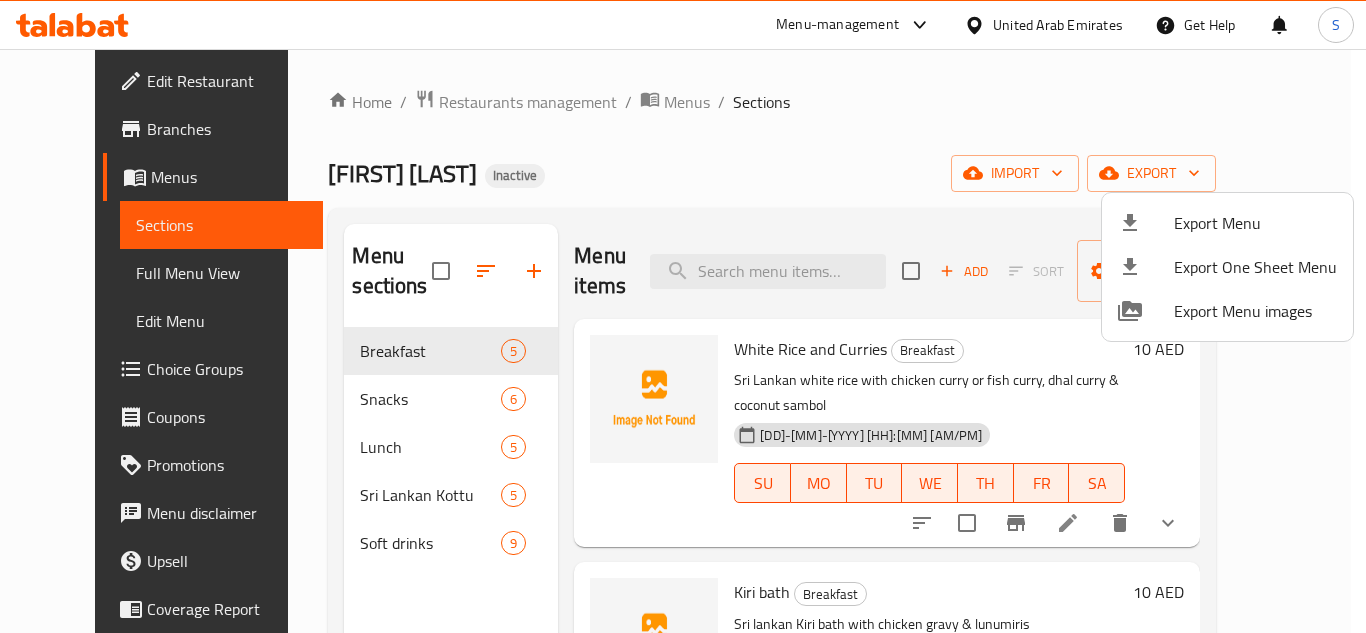 click at bounding box center (683, 316) 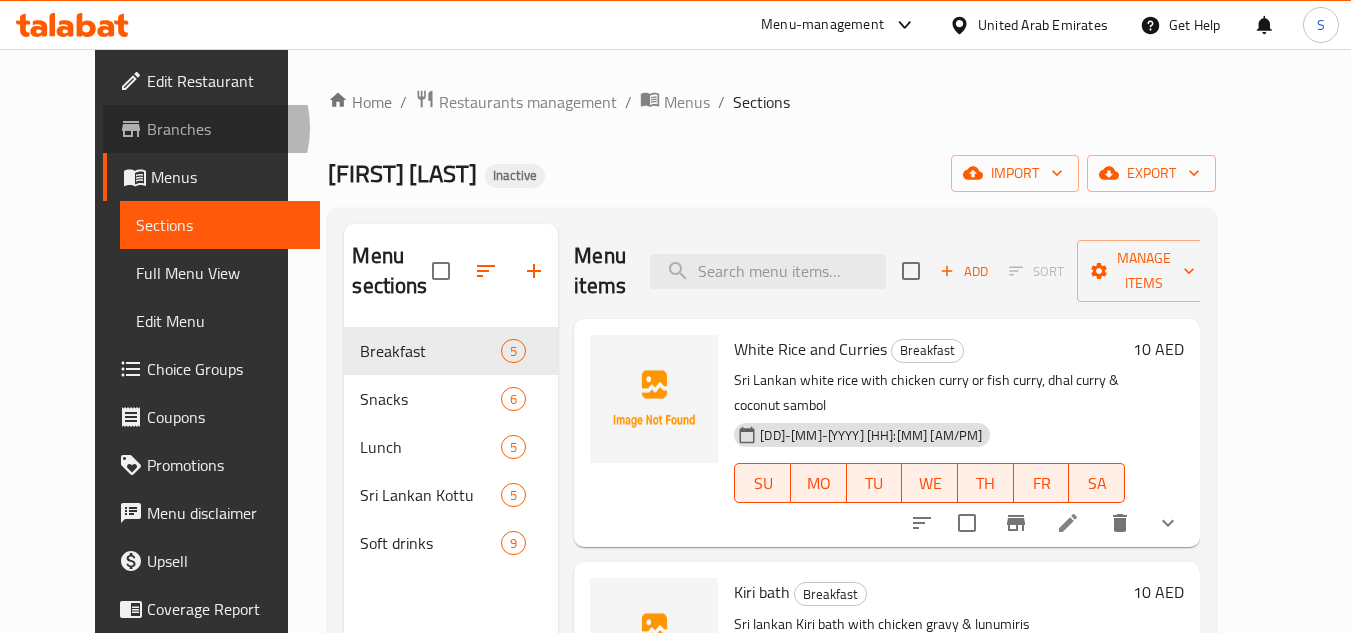click on "Branches" at bounding box center [226, 129] 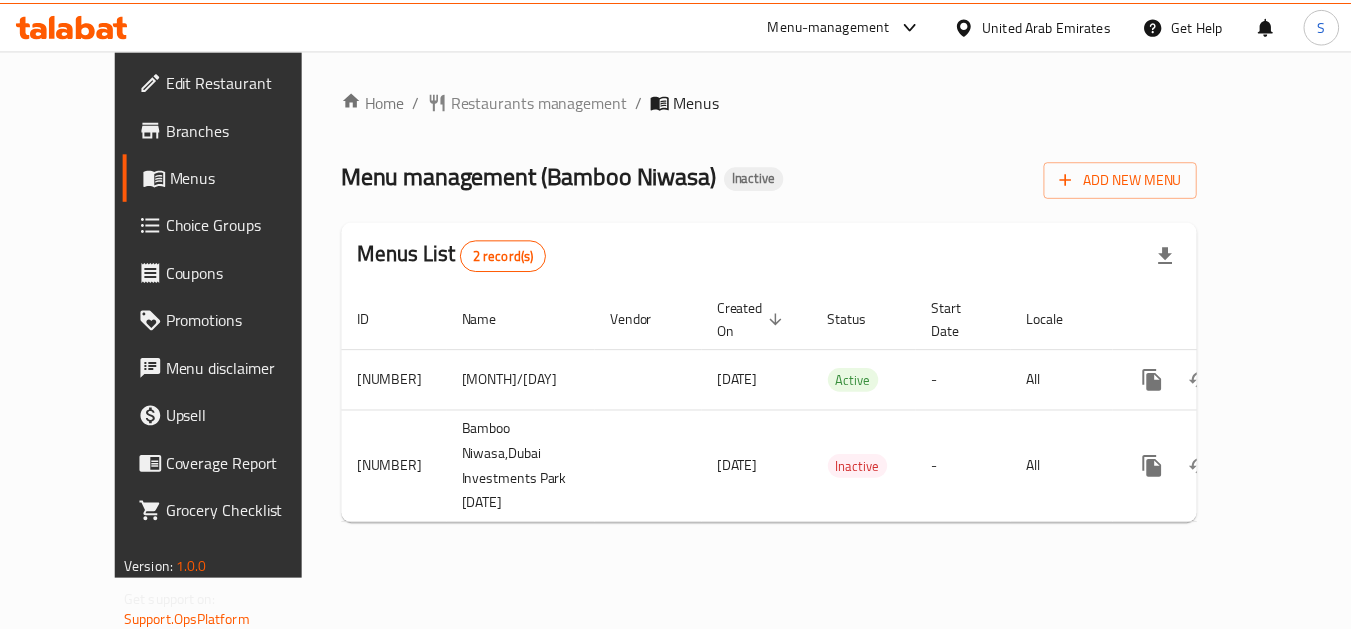 scroll, scrollTop: 0, scrollLeft: 0, axis: both 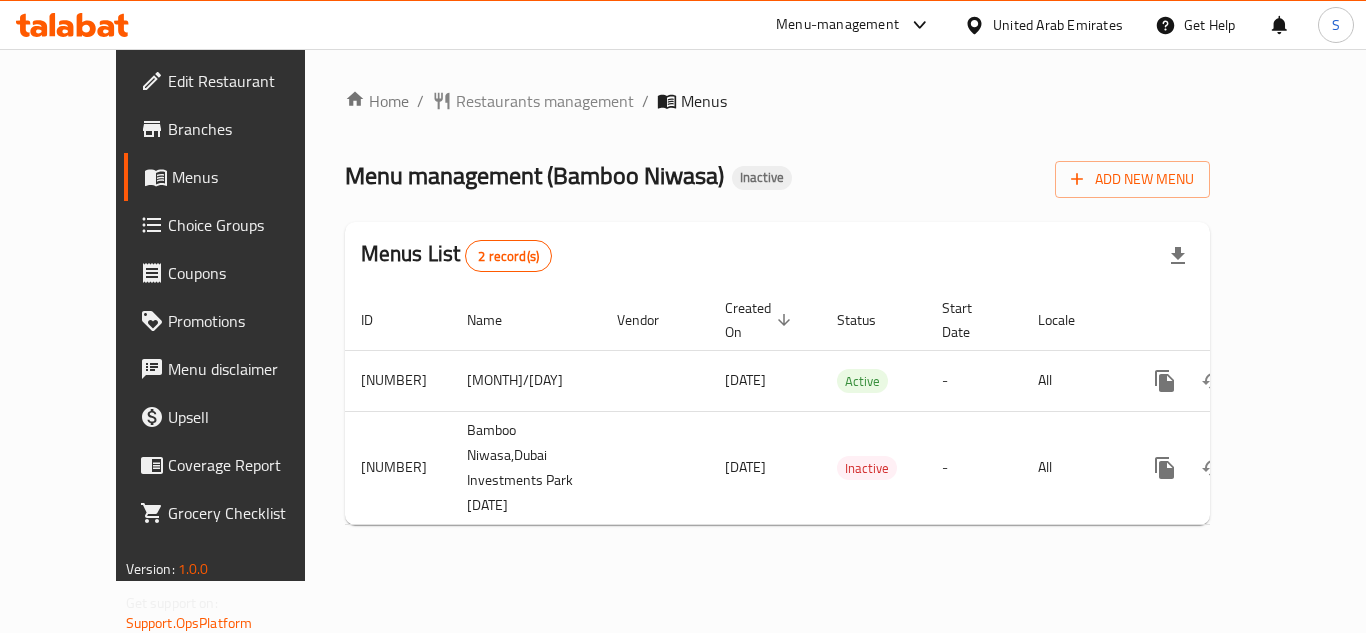 click on "Home / Restaurants management / Menus Menu management ( Bamboo Niwasa ) Inactive Add New Menu Menus List record(s) ID Name Vendor Created On sorted descending Status Start Date Locale Actions [NUMBER] [DATE] Active - All [NUMBER] Bamboo Niwasa,Dubai Investments Park [DATE] Inactive - All" at bounding box center [778, 315] 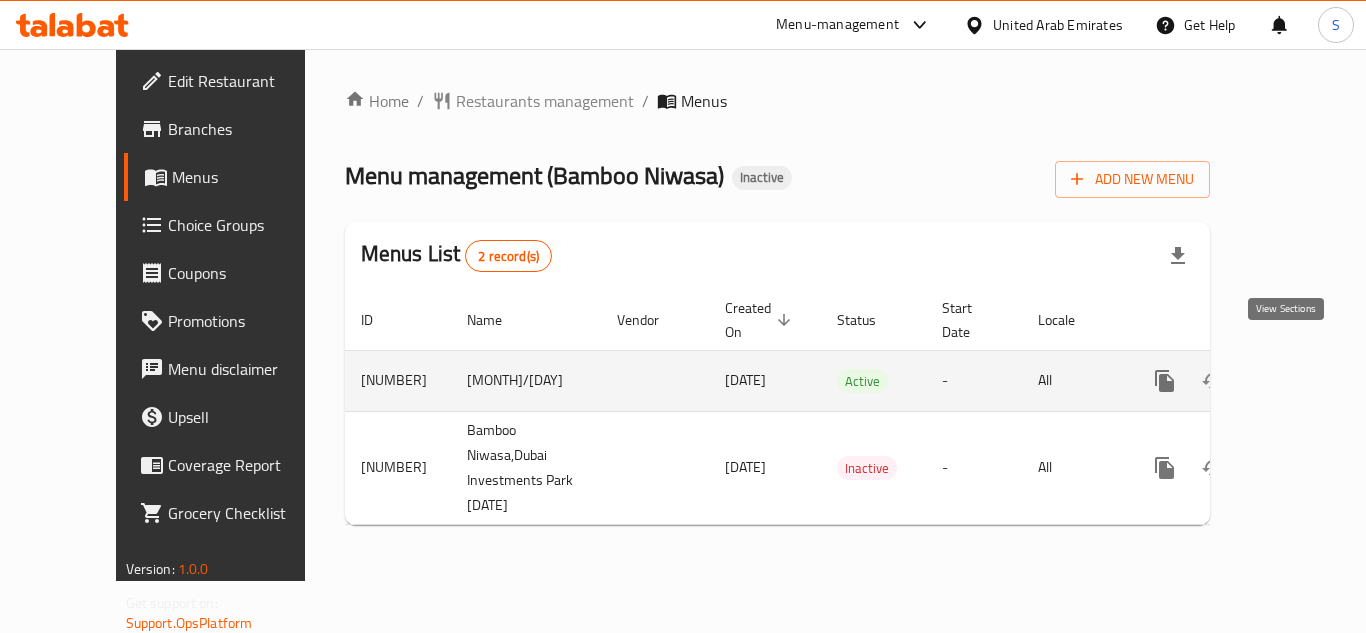 click at bounding box center [1309, 381] 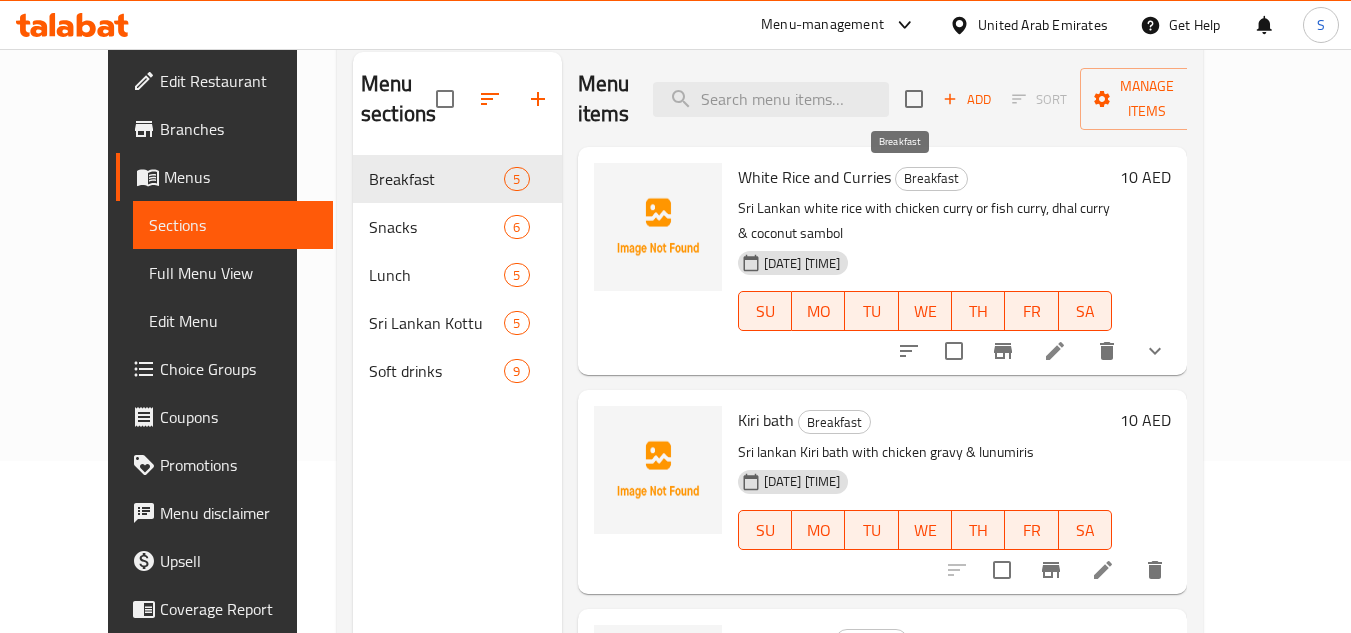 scroll, scrollTop: 200, scrollLeft: 0, axis: vertical 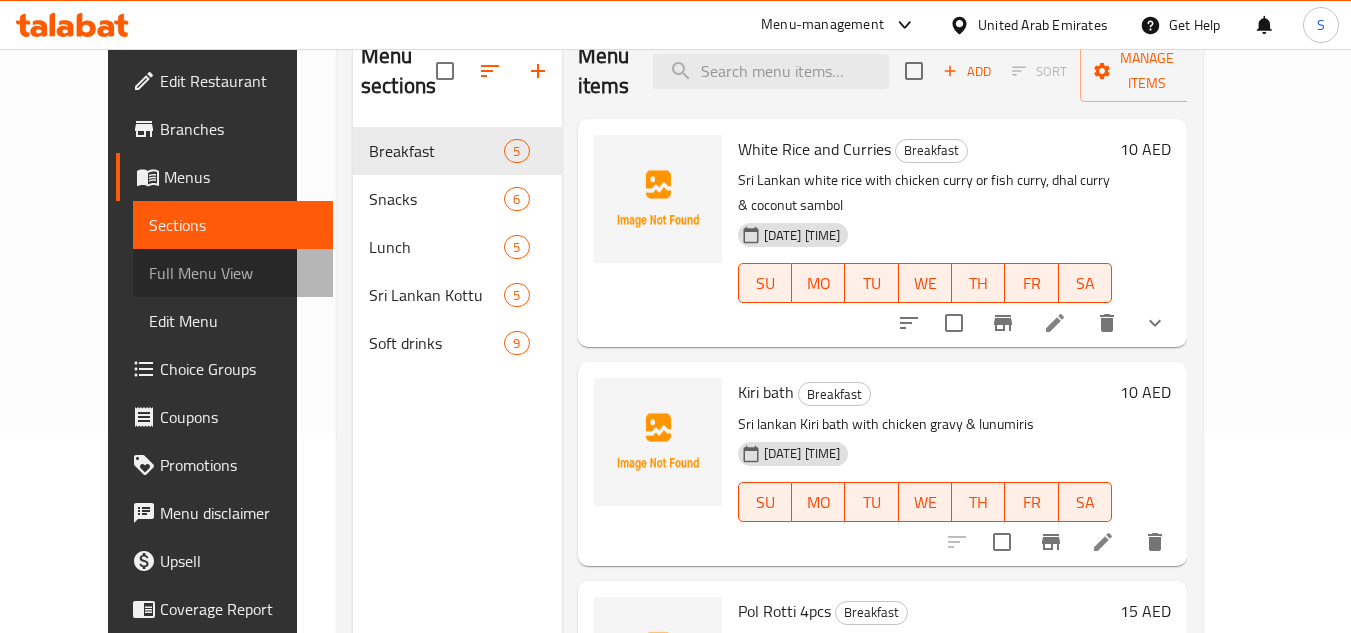 click on "Full Menu View" at bounding box center (233, 273) 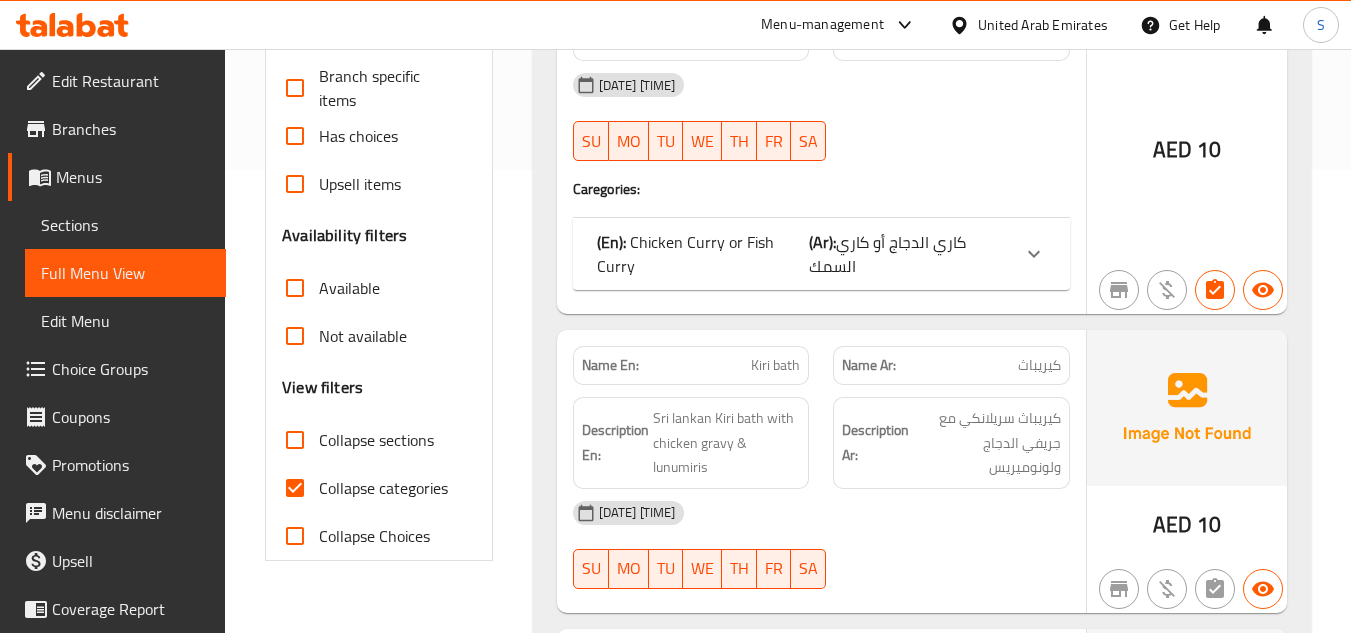 scroll, scrollTop: 500, scrollLeft: 0, axis: vertical 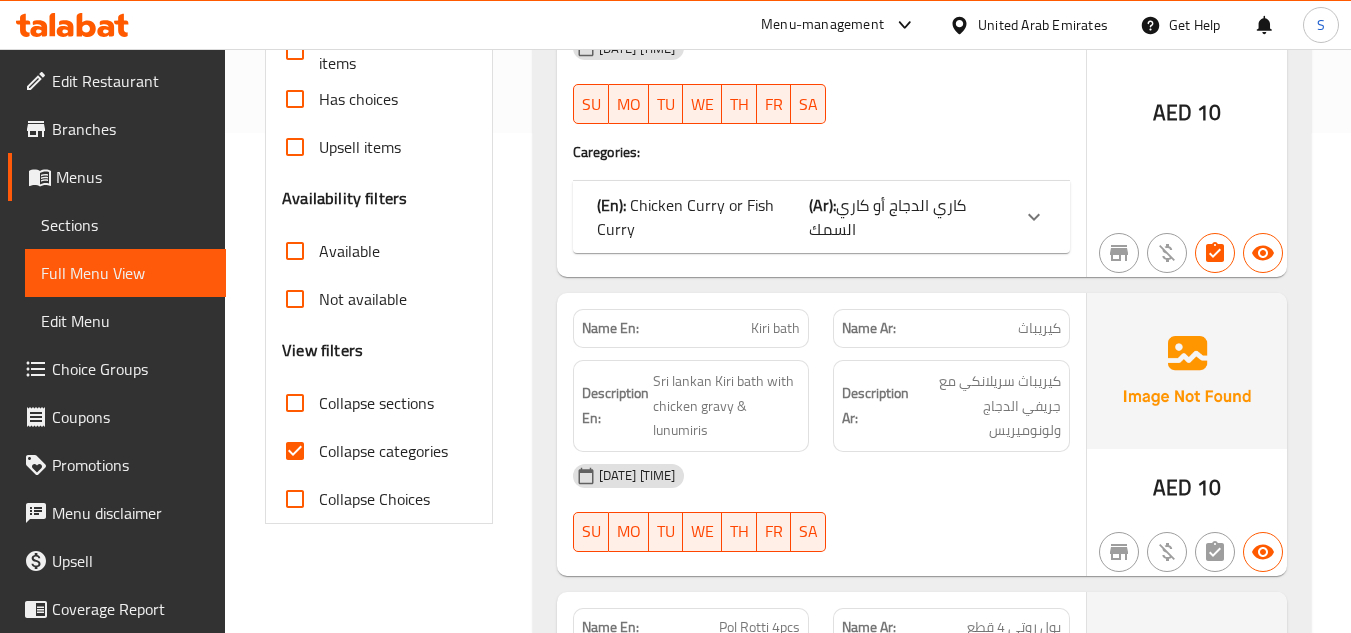 click on "Collapse categories" at bounding box center [383, 451] 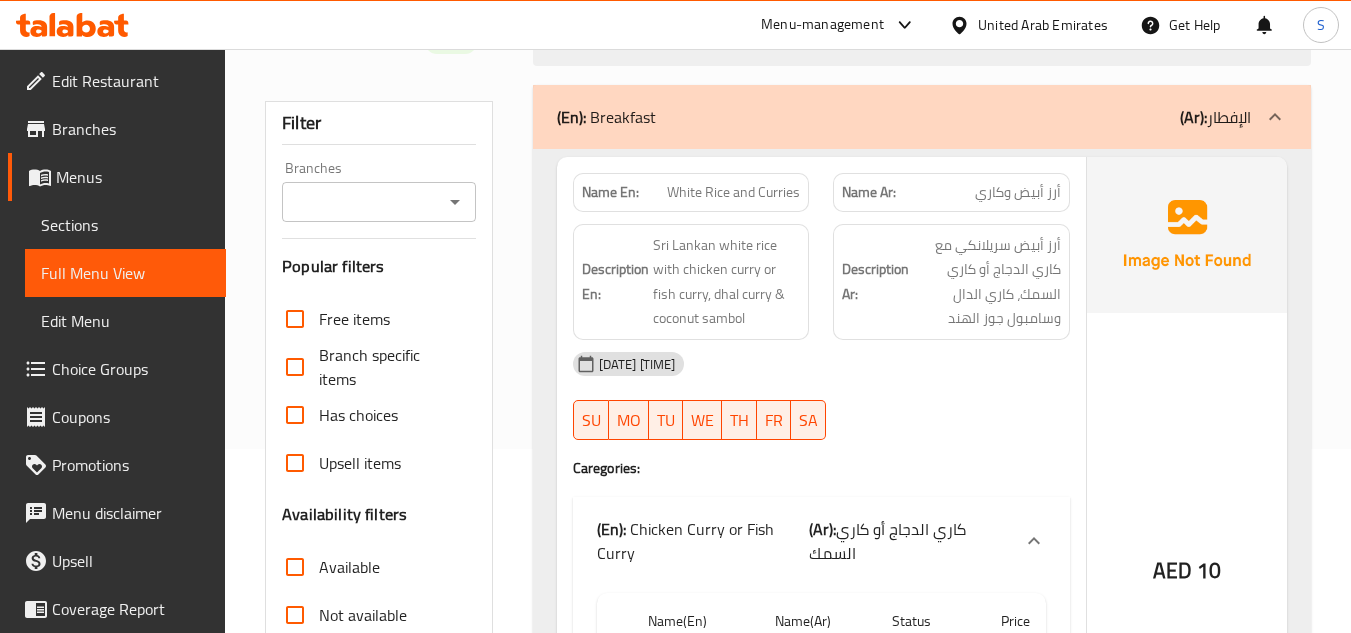 scroll, scrollTop: 100, scrollLeft: 0, axis: vertical 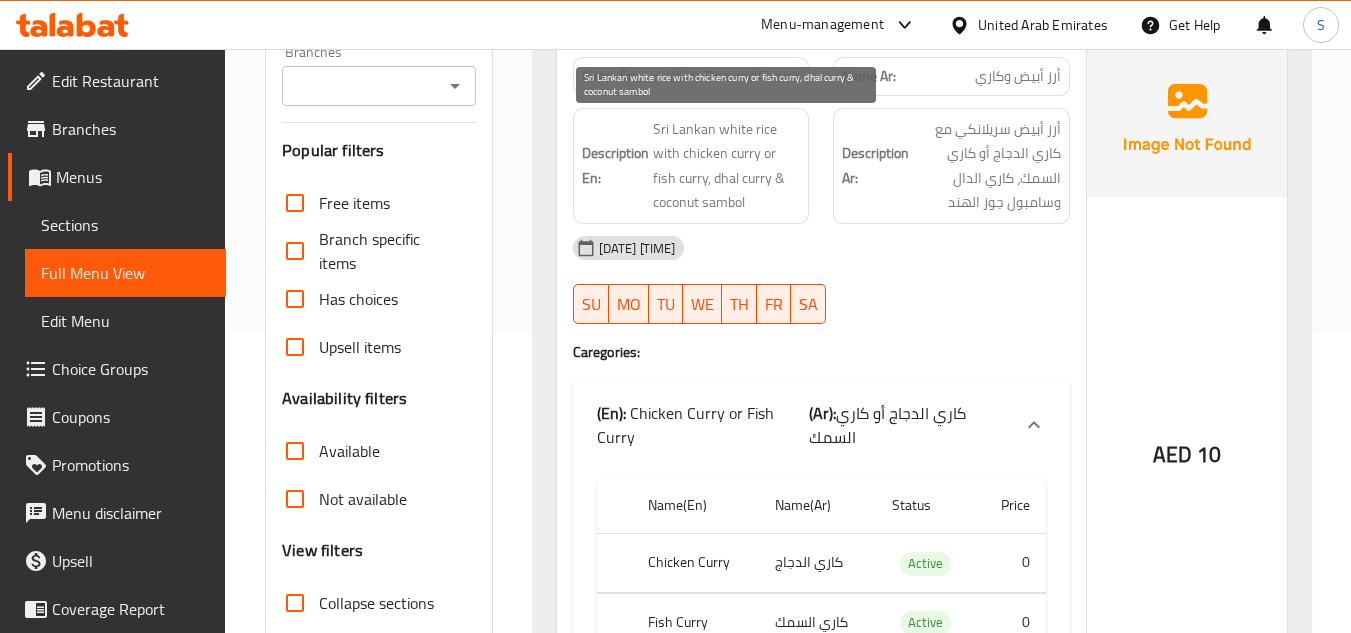 click on "Sri Lankan white rice with chicken curry or fish curry, dhal curry & coconut sambol" at bounding box center (727, 166) 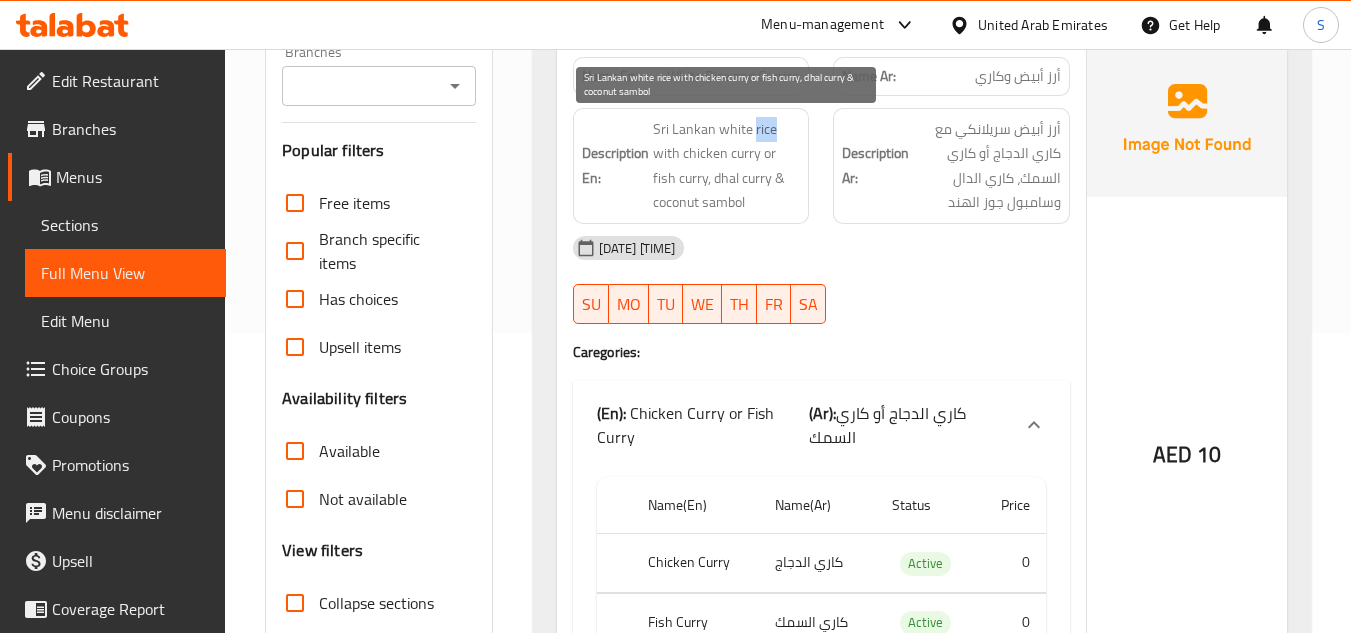 click on "Sri Lankan white rice with chicken curry or fish curry, dhal curry & coconut sambol" at bounding box center (727, 166) 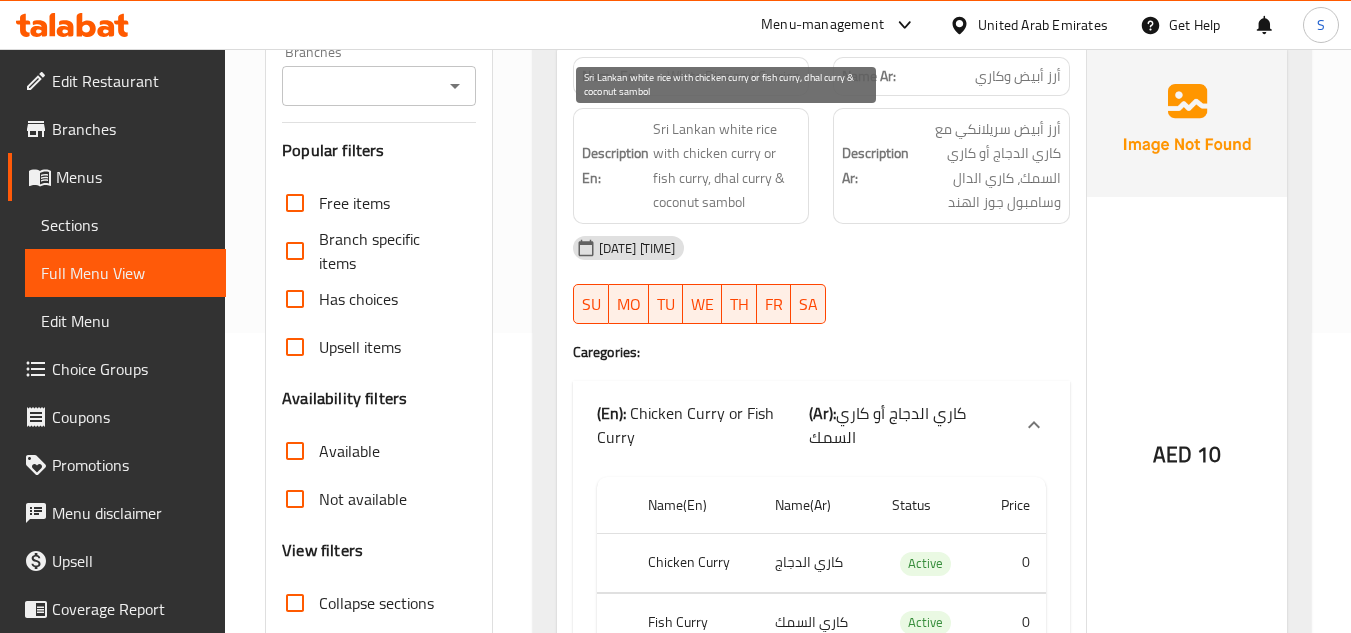 click on "Sri Lankan white rice with chicken curry or fish curry, dhal curry & coconut sambol" at bounding box center (727, 166) 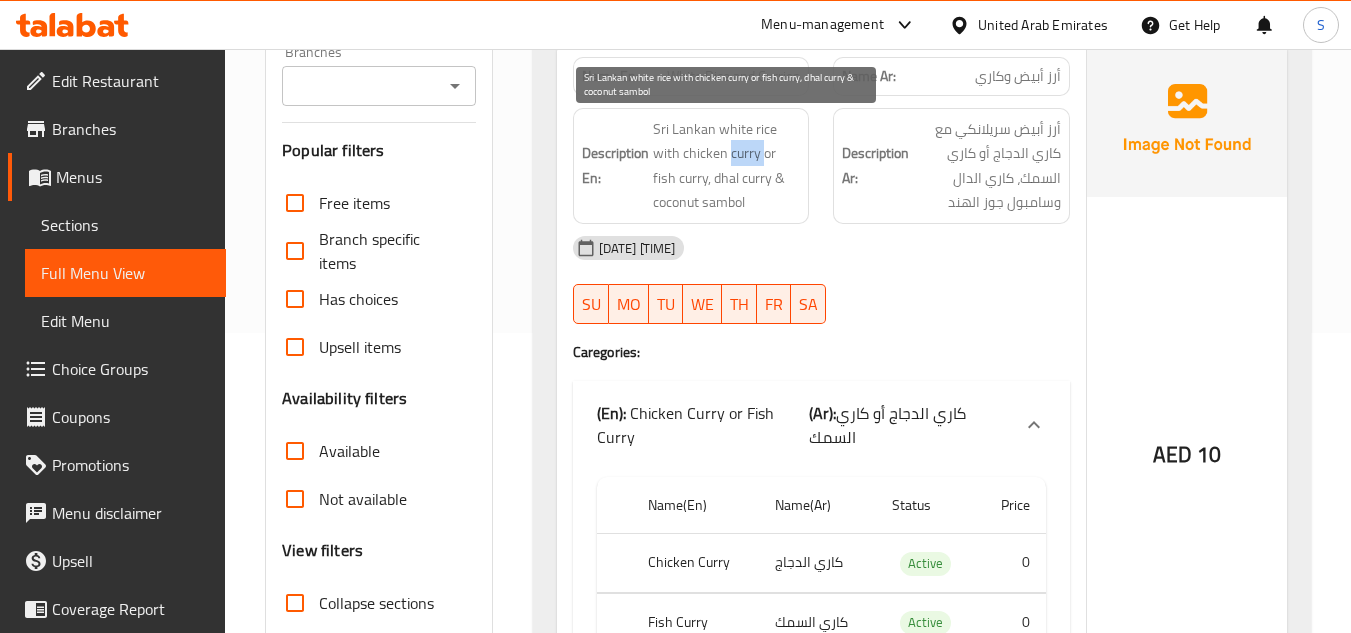 click on "Sri Lankan white rice with chicken curry or fish curry, dhal curry & coconut sambol" at bounding box center [727, 166] 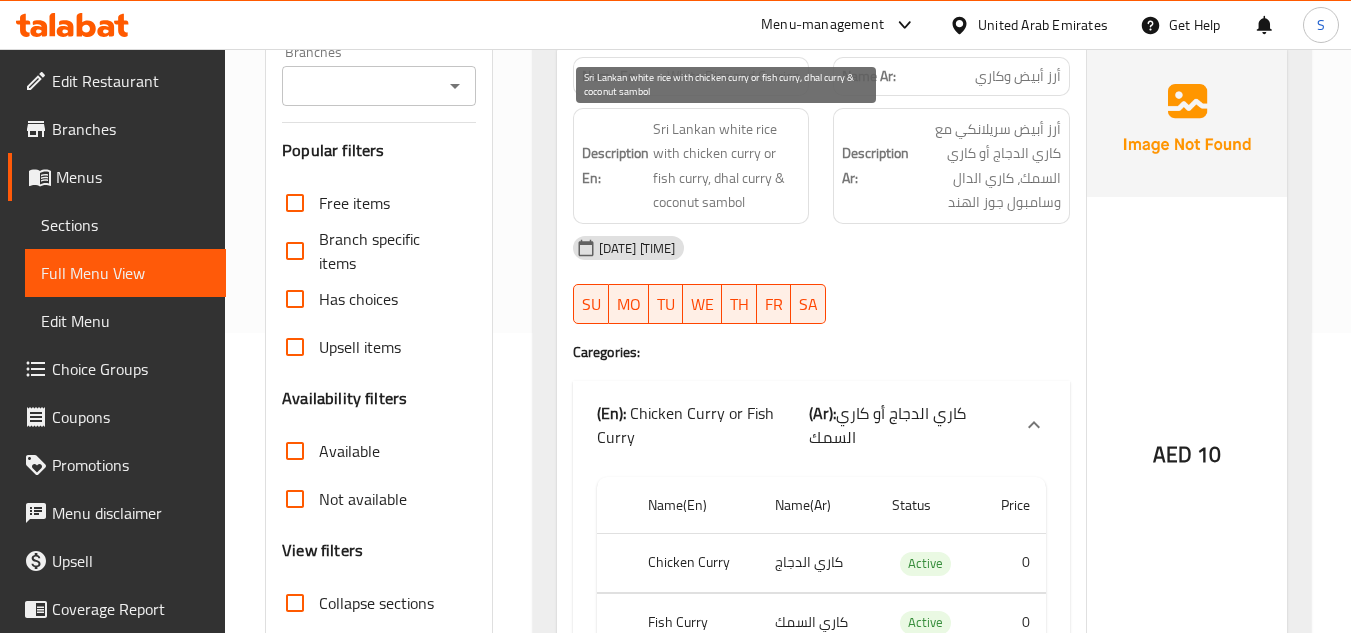 click on "Sri Lankan white rice with chicken curry or fish curry, dhal curry & coconut sambol" at bounding box center [727, 166] 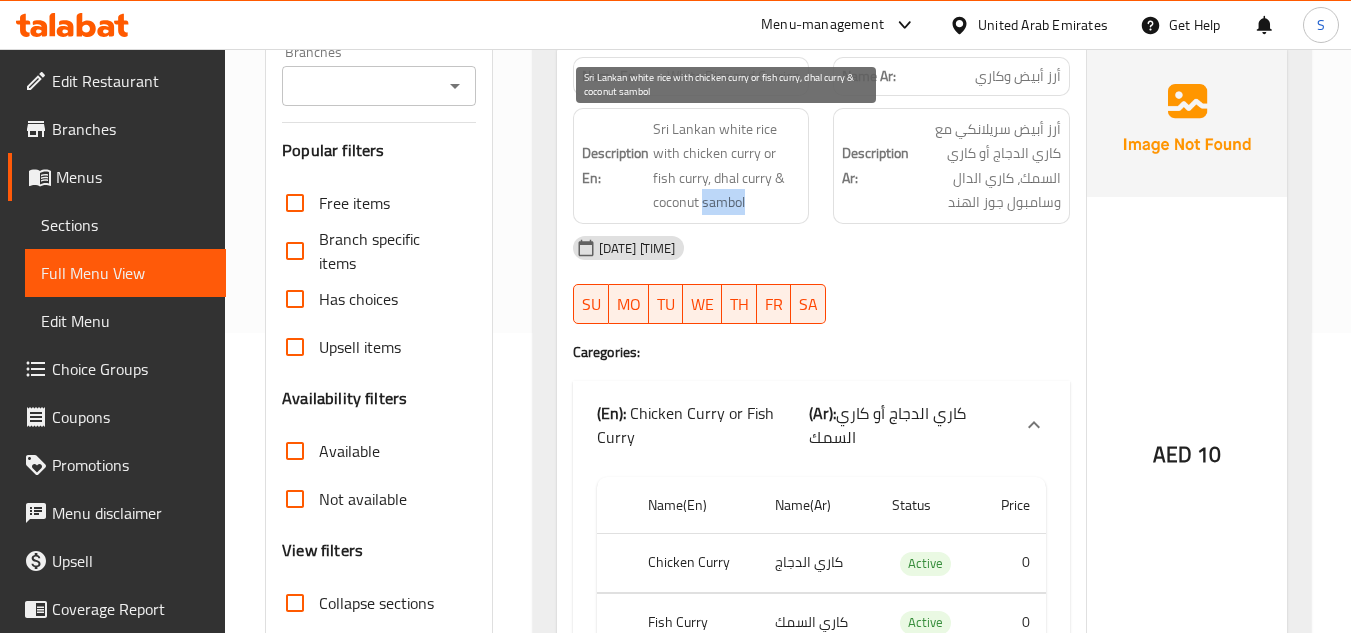 click on "Sri Lankan white rice with chicken curry or fish curry, dhal curry & coconut sambol" at bounding box center (727, 166) 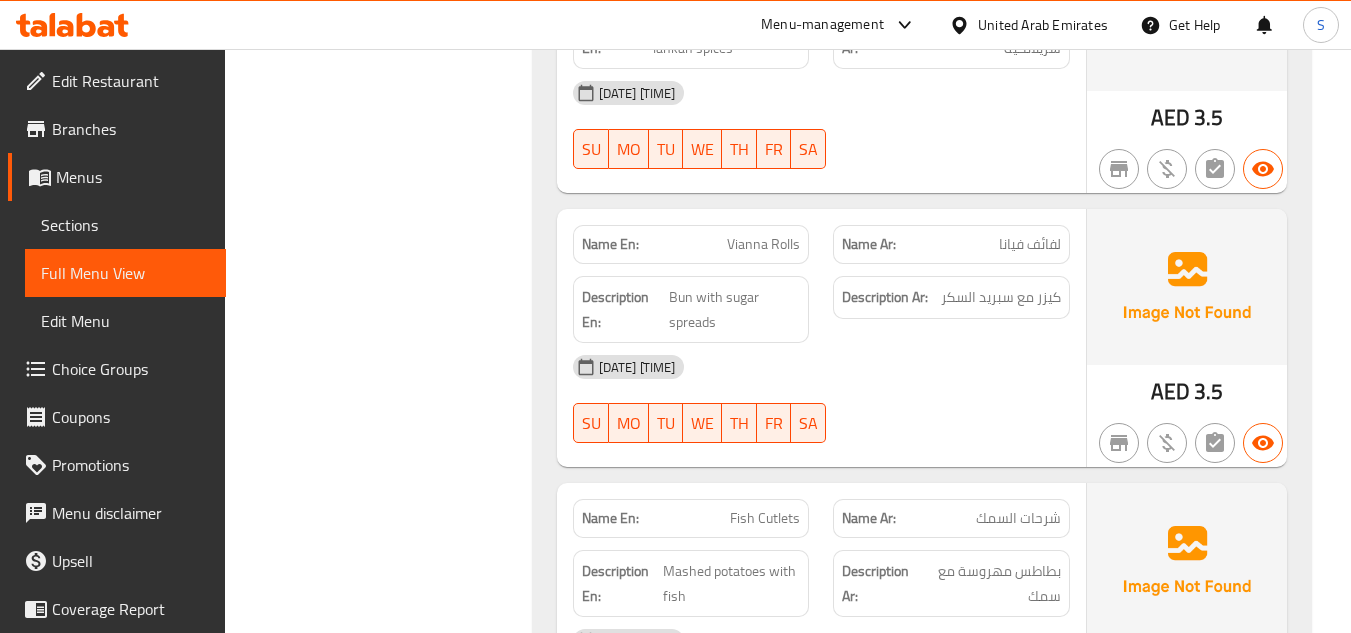 scroll, scrollTop: 3300, scrollLeft: 0, axis: vertical 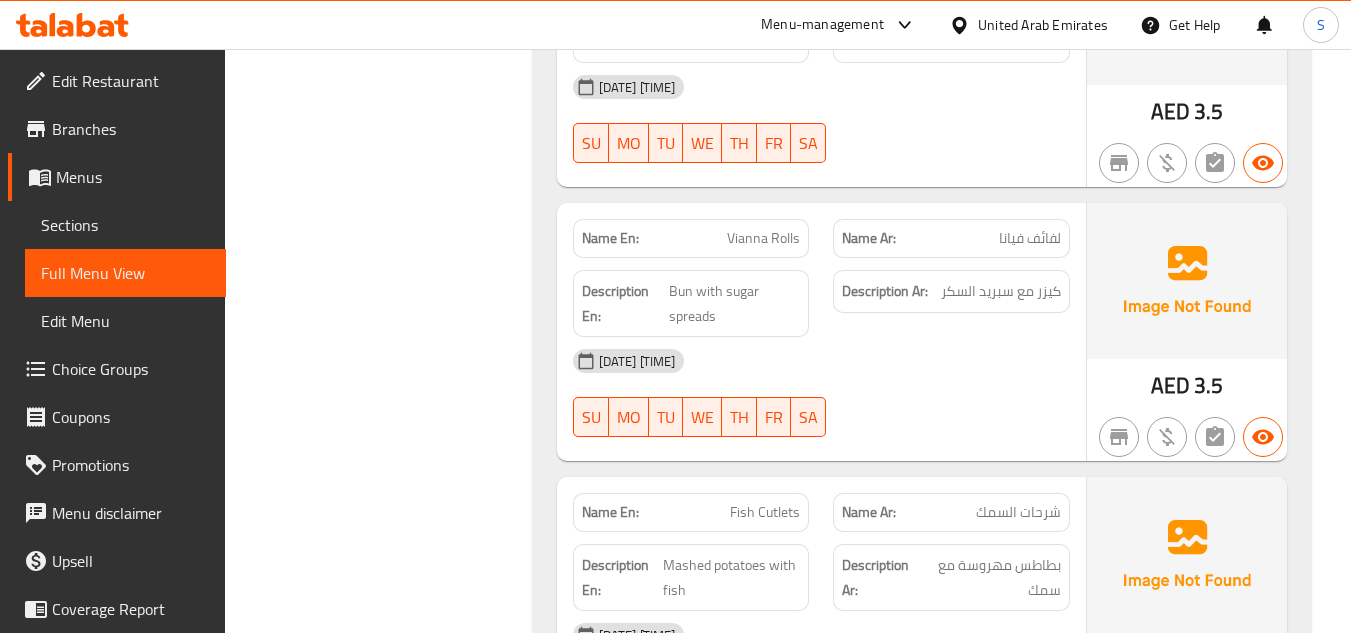 click on "Vianna Rolls" at bounding box center (760, -1268) 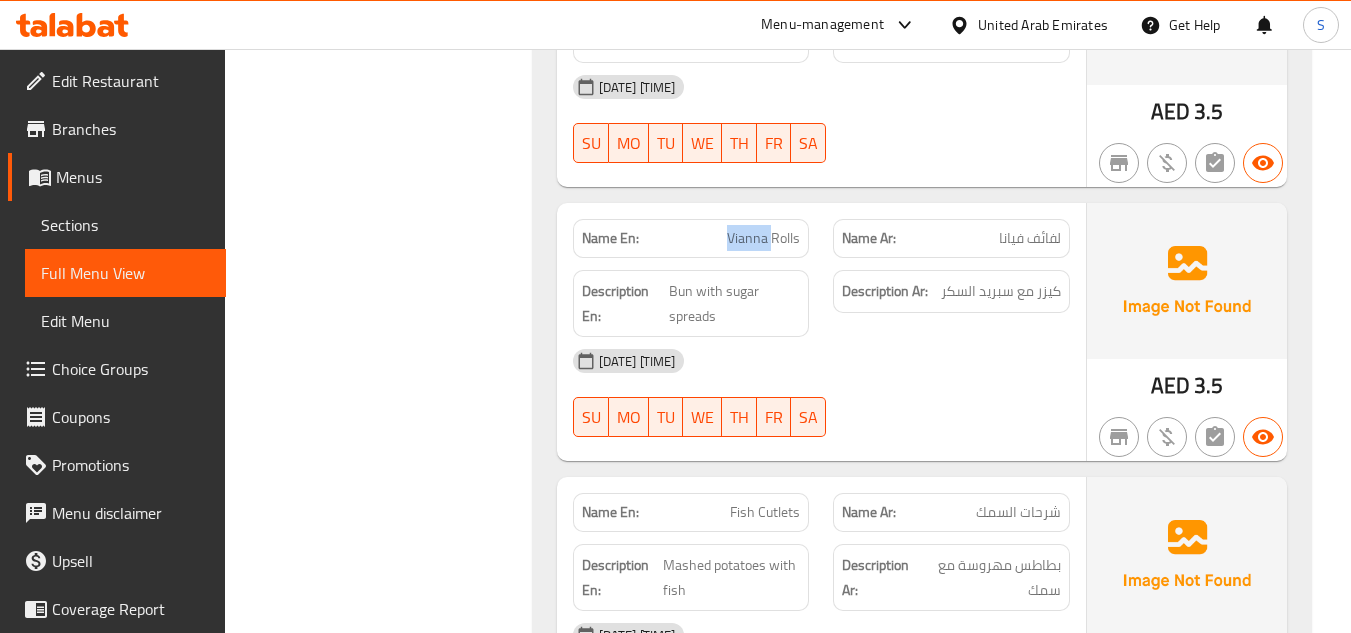 click on "Vianna Rolls" at bounding box center [760, -1268] 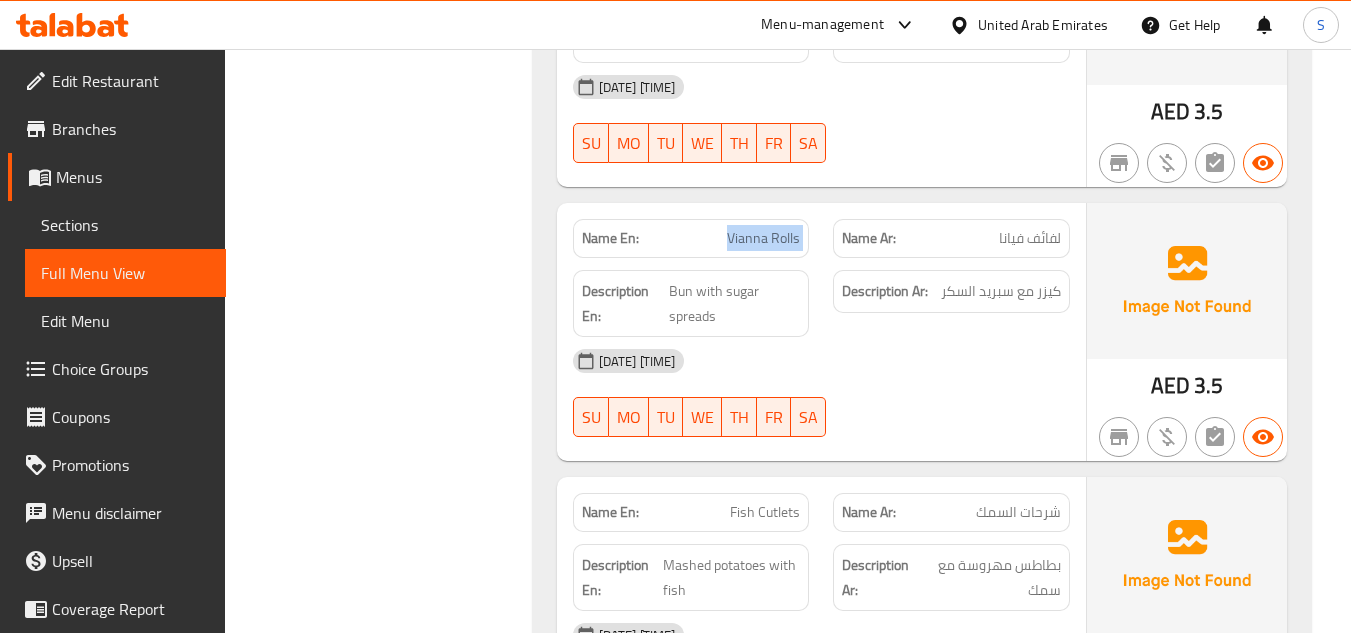 click on "Vianna Rolls" at bounding box center (760, -1268) 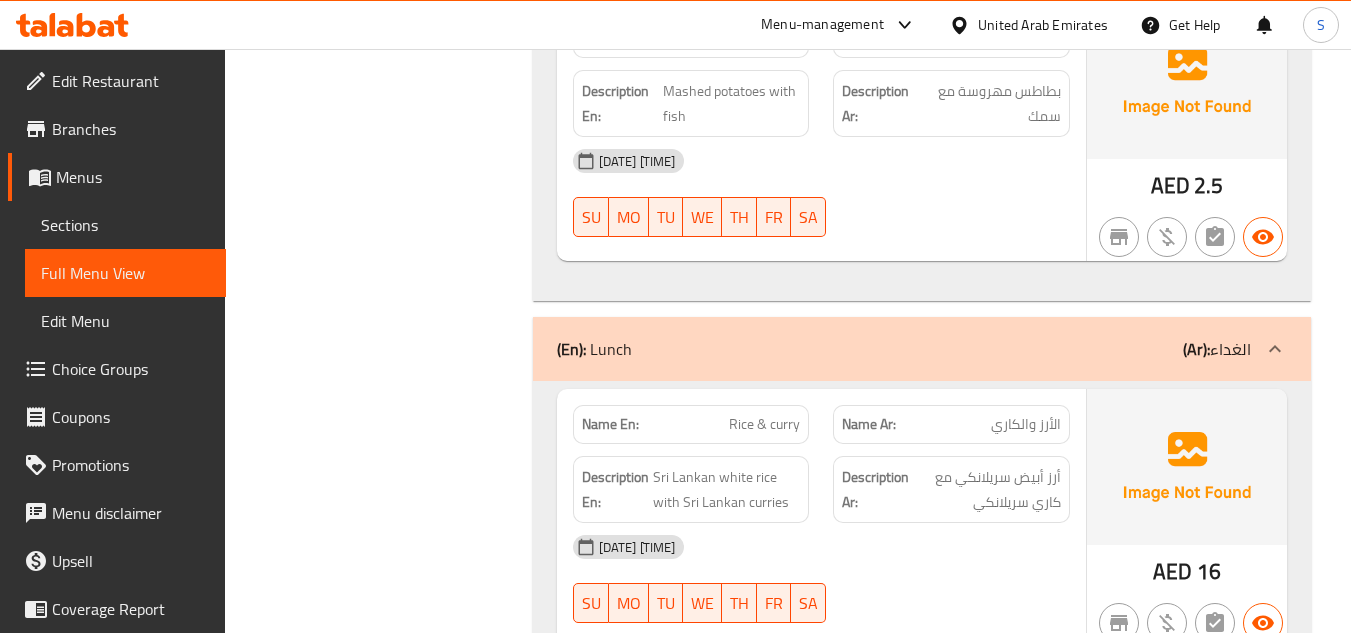 scroll, scrollTop: 3800, scrollLeft: 0, axis: vertical 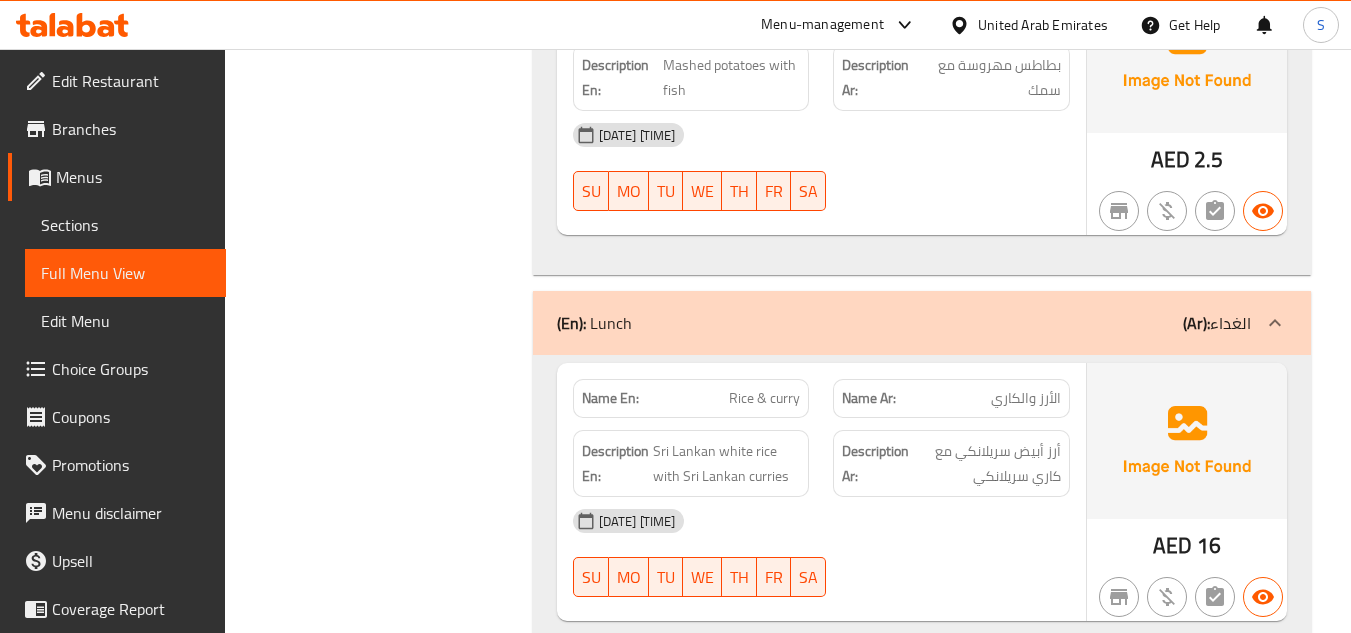 click on "(En):   Breakfast (Ar): الإفطار Name En: White Rice and Curries Name Ar: أرز أبيض وكاري Description En: Sri Lankan white rice with chicken curry or fish curry, dhal curry & coconut sambol Description Ar: أرز أبيض سريلانكي مع كاري الدجاج أو كاري السمك، كاري الدال وسامبول جوز الهند 06-08-2025 06:16 PM SU MO TU WE TH FR SA Caregories: (En):    Chicken Curry or Fish Curry (Ar): كاري الدجاج أو كاري السمك Name(En) Name(Ar) Status Price  Chicken Curry كاري الدجاج Active 0 Fish Curry كاري السمك Active 0 Dhal Curry كاري الدال Active 0 AED 10 Name En: Kiri bath Name Ar: كيريباث
Description En: Sri lankan Kiri bath with chicken gravy & lunumiris Description Ar: كيريباث سريلانكي مع جريفي الدجاج ولونوميريس 06-08-2025 06:16 PM SU MO TU WE TH FR SA AED 10 Name En: Pol Rotti 4pcs Name Ar: بول روتي 4 قطع Description En: Description Ar: SU MO" at bounding box center (922, 1264) 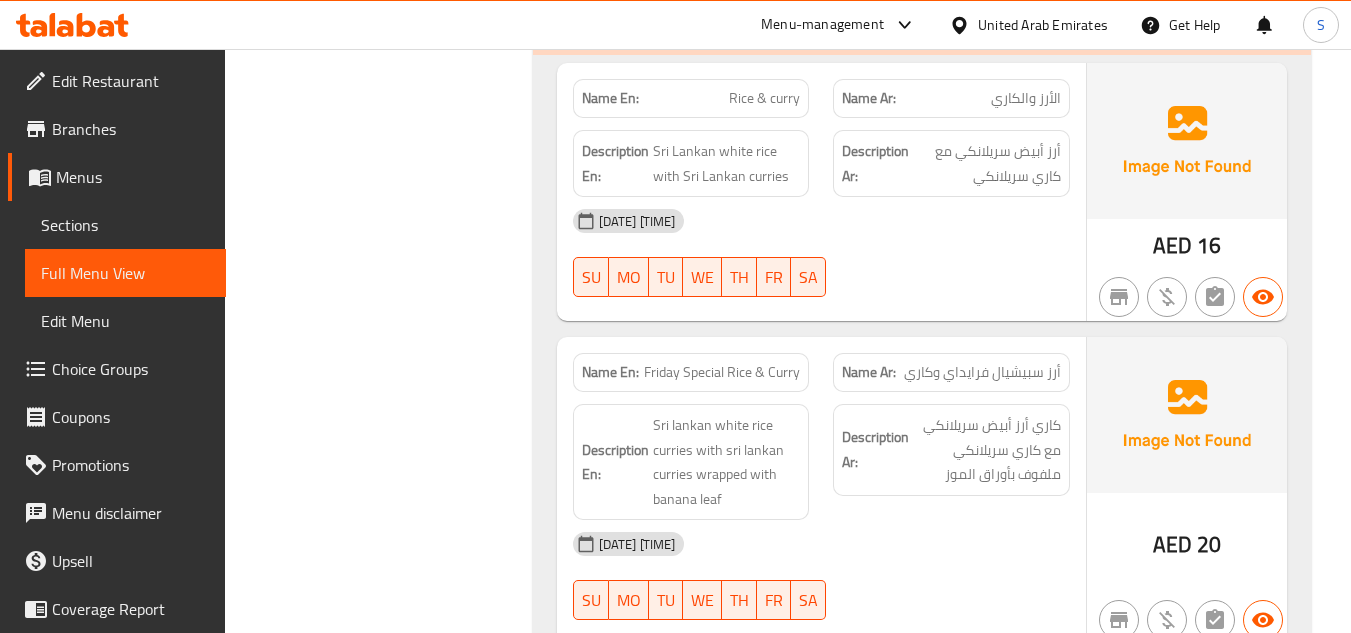 scroll, scrollTop: 4200, scrollLeft: 0, axis: vertical 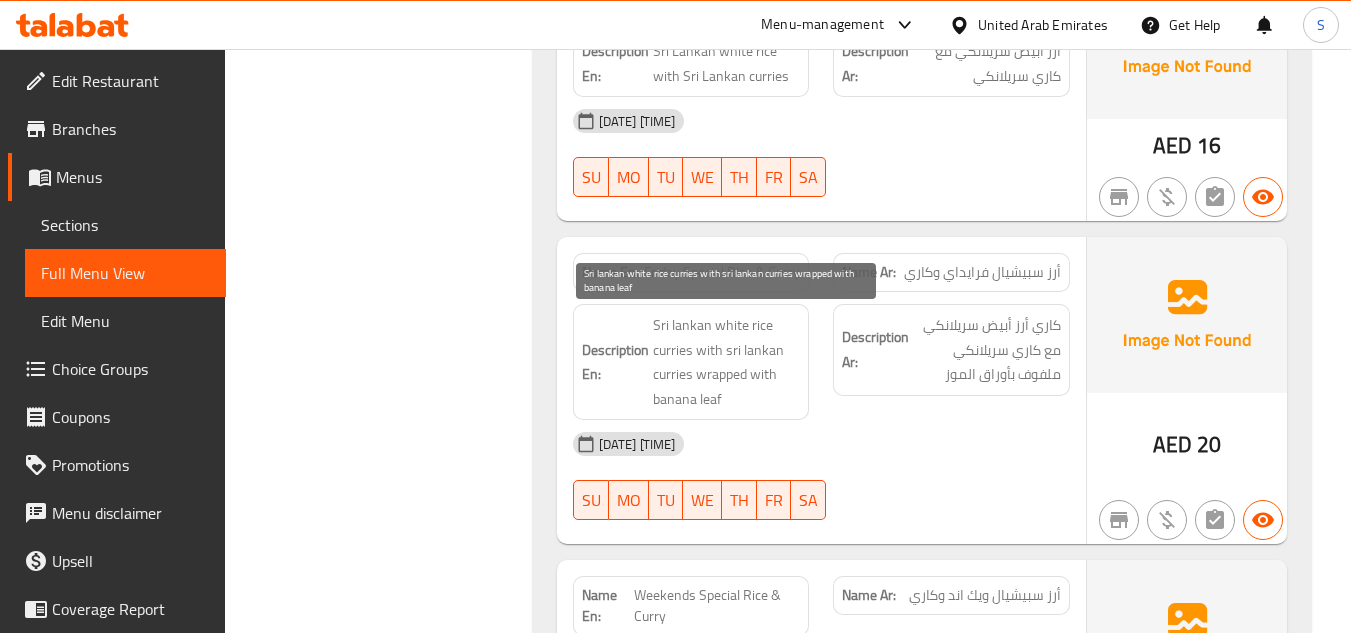 click on "Sri lankan white rice curries with 4 sri lankan curries wrapped with banana leaf" at bounding box center [727, 362] 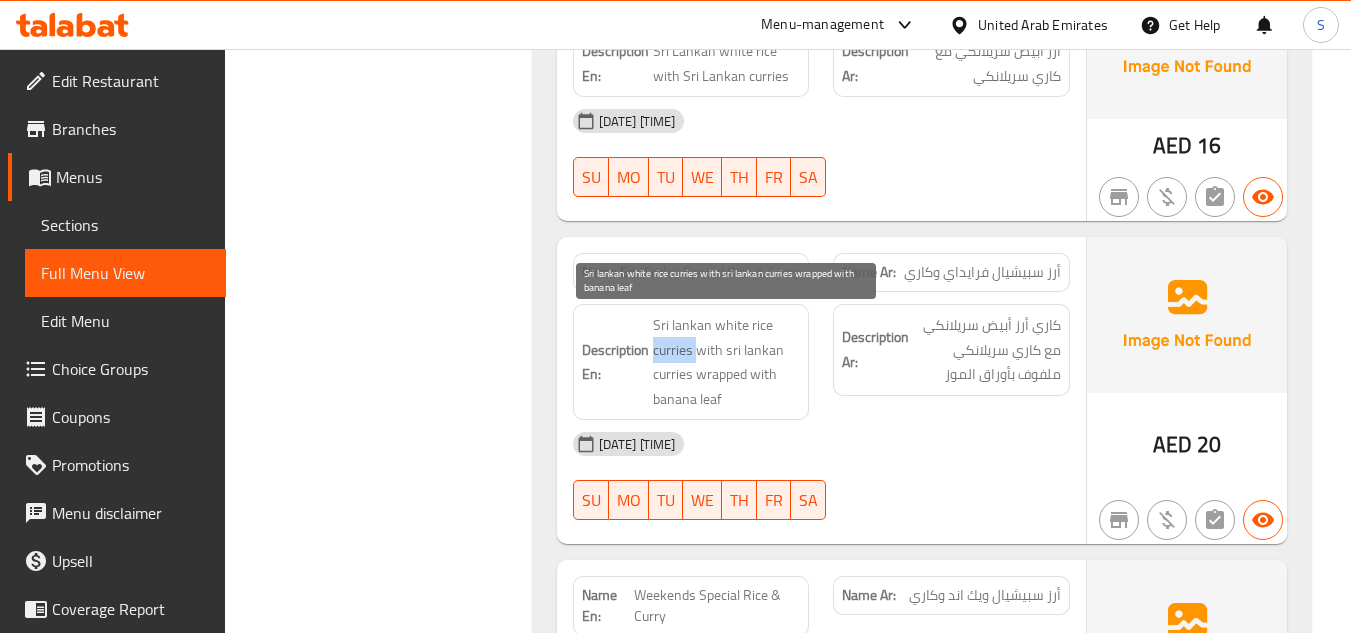click on "Sri lankan white rice curries with 4 sri lankan curries wrapped with banana leaf" at bounding box center [727, 362] 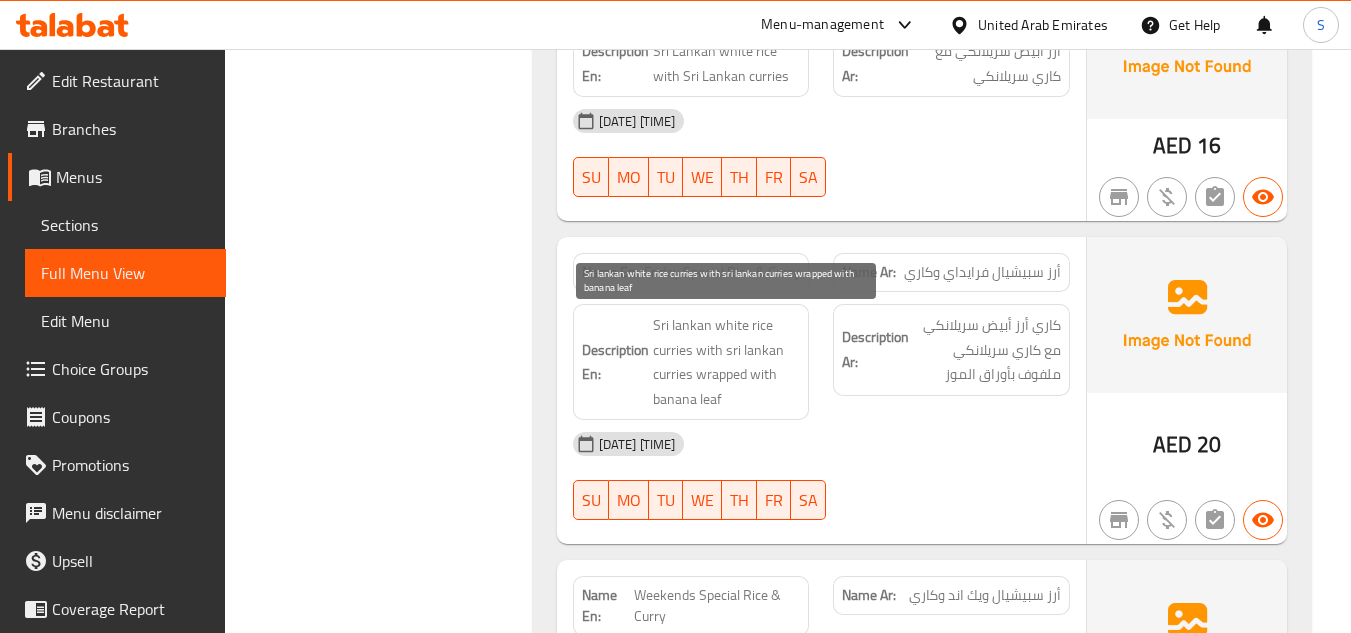 click on "Sri lankan white rice curries with 4 sri lankan curries wrapped with banana leaf" at bounding box center (727, 362) 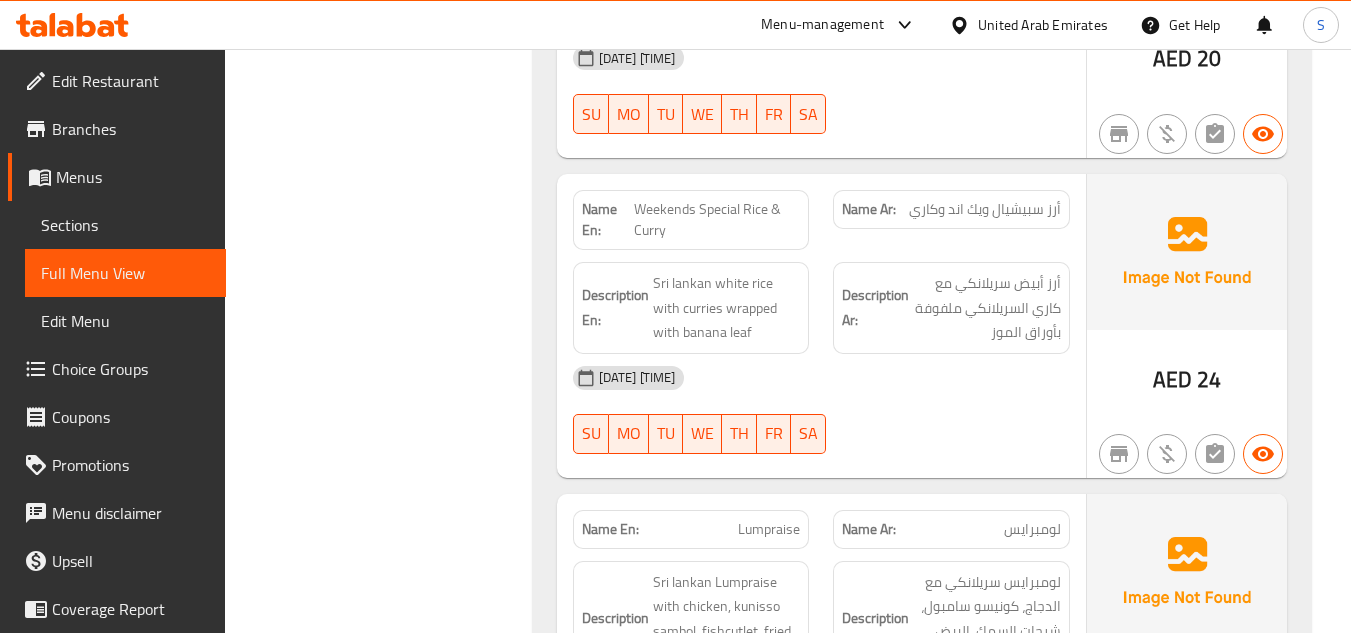 scroll, scrollTop: 4600, scrollLeft: 0, axis: vertical 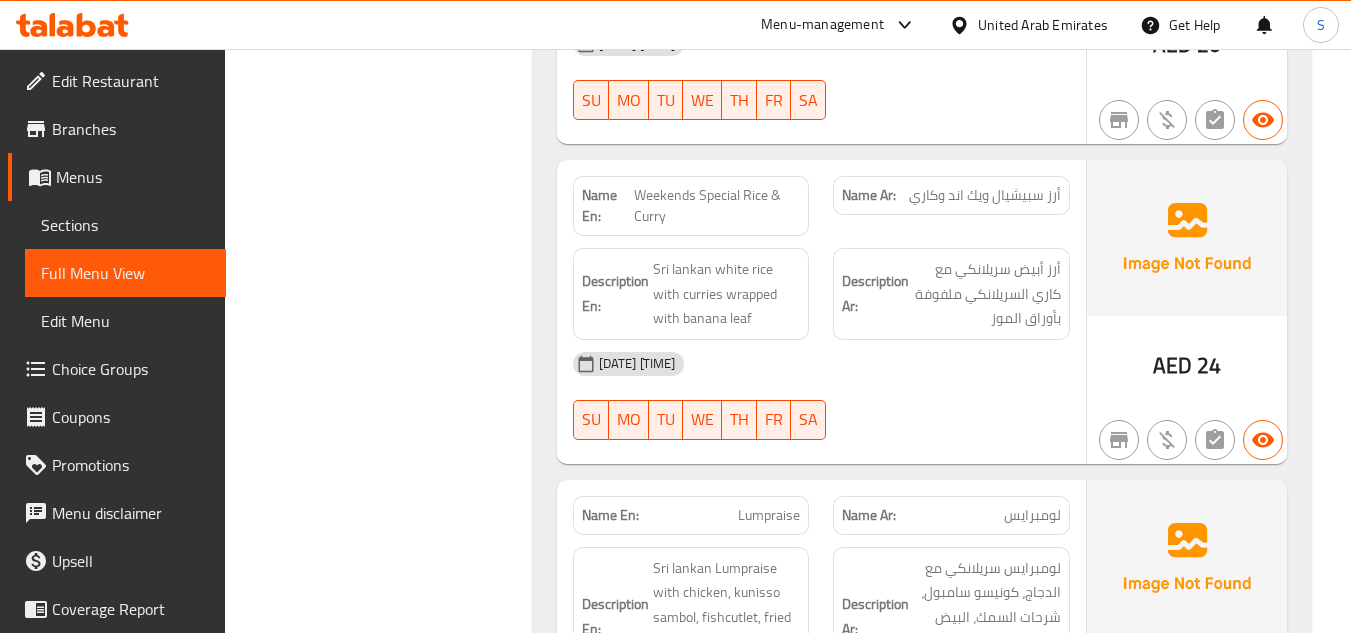 click on "Weekends Special Rice & Curry" at bounding box center (759, -3190) 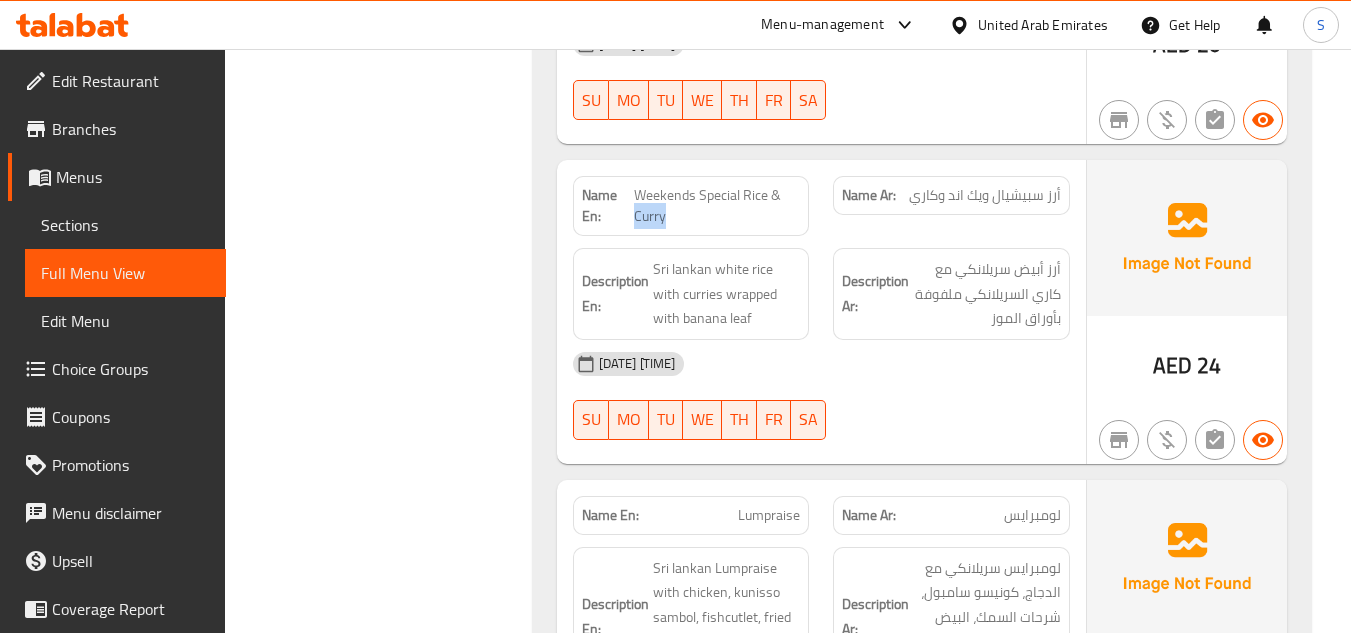 click on "Weekends Special Rice & Curry" at bounding box center (759, -3190) 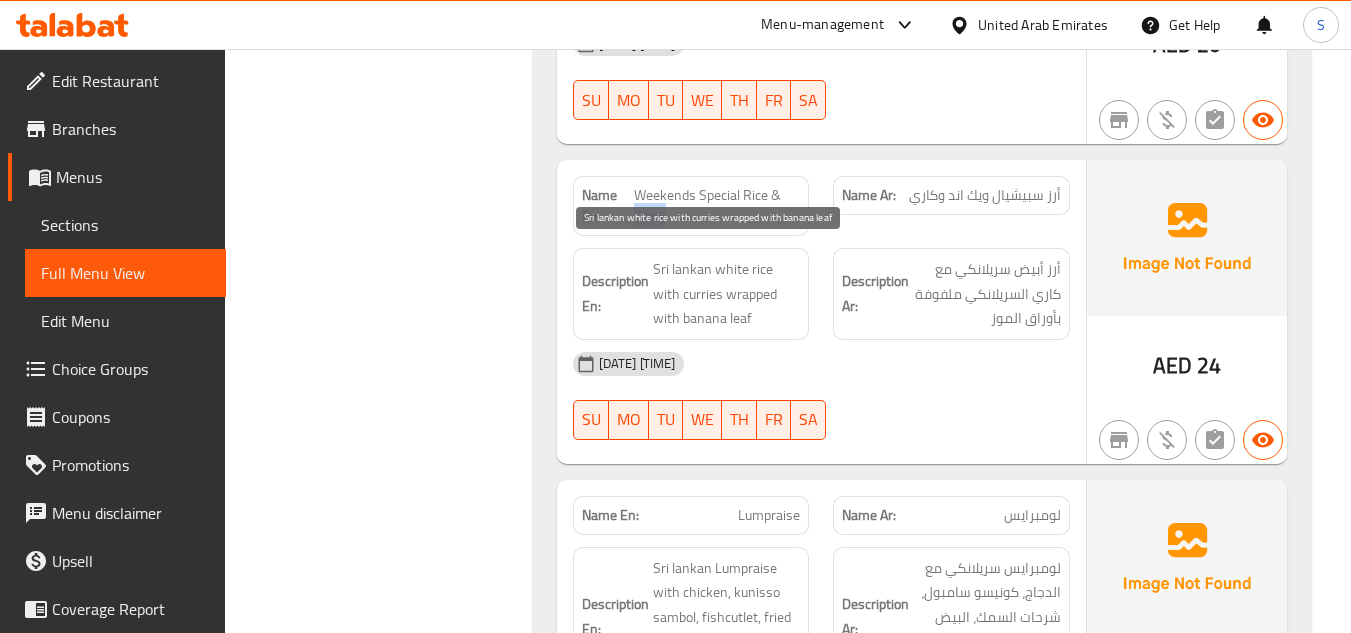 click on "Sri lankan white rice with 4 sri lankan curries wrapped with banana leaf" at bounding box center (727, 294) 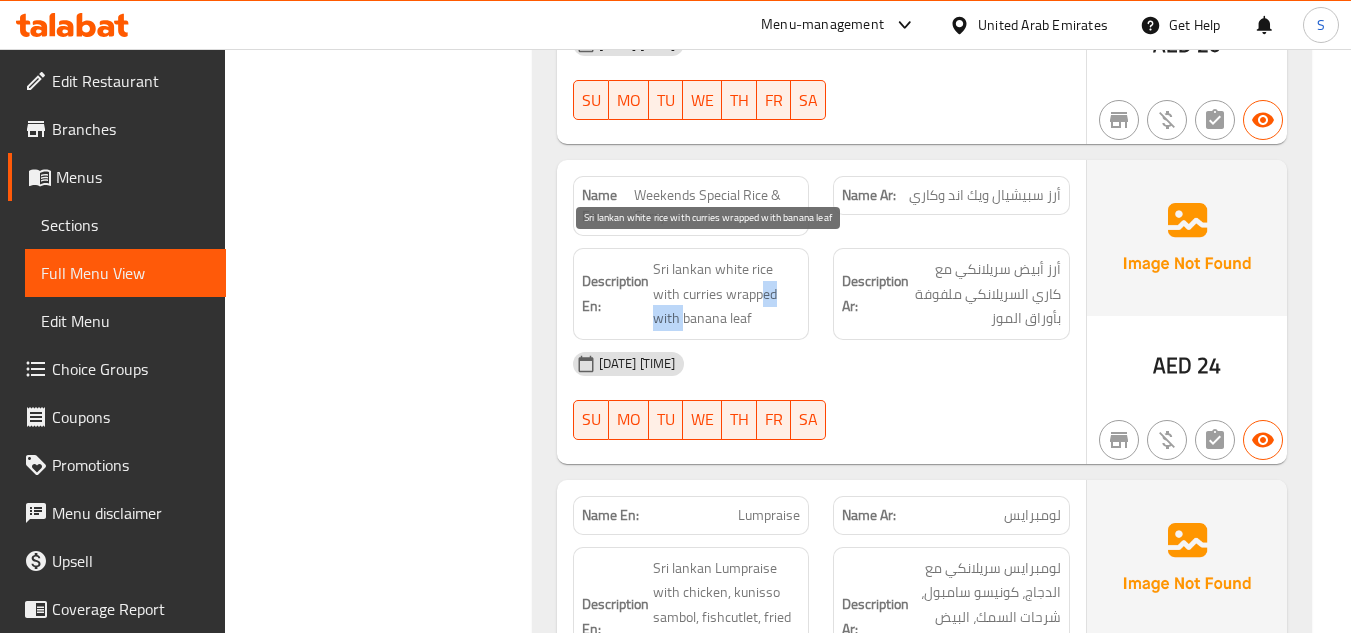 click on "Sri lankan white rice with 4 sri lankan curries wrapped with banana leaf" at bounding box center [727, 294] 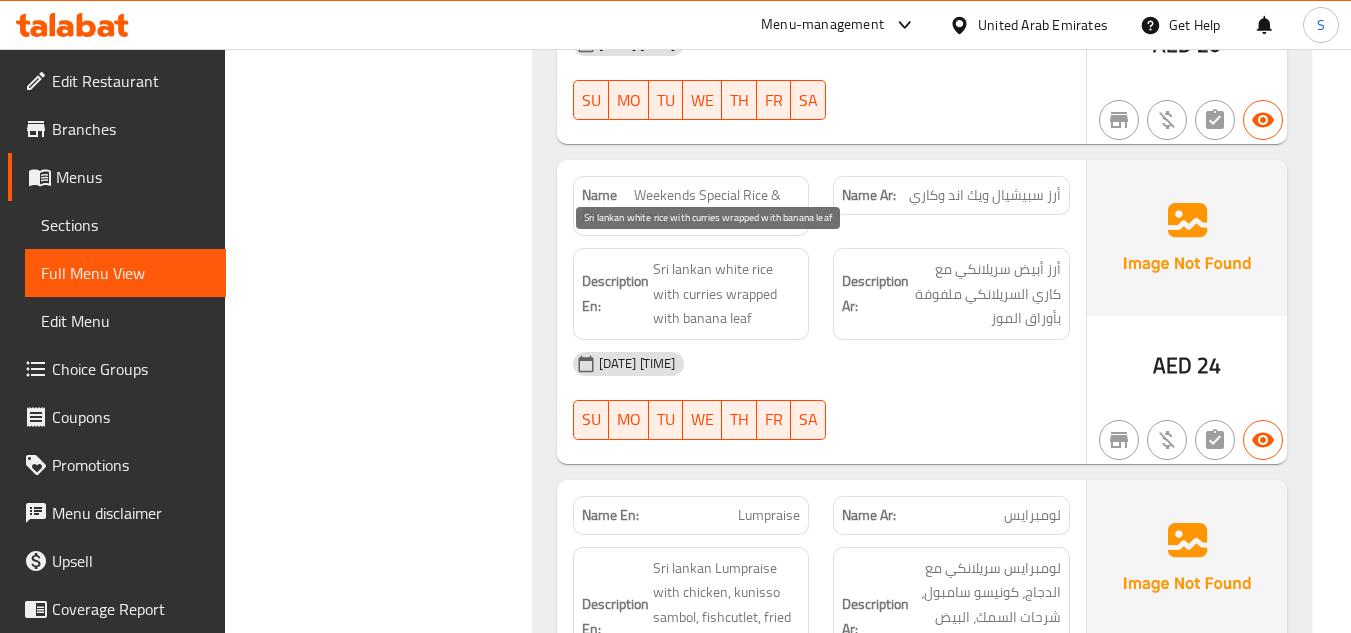 click on "Sri lankan white rice with 4 sri lankan curries wrapped with banana leaf" at bounding box center [727, 294] 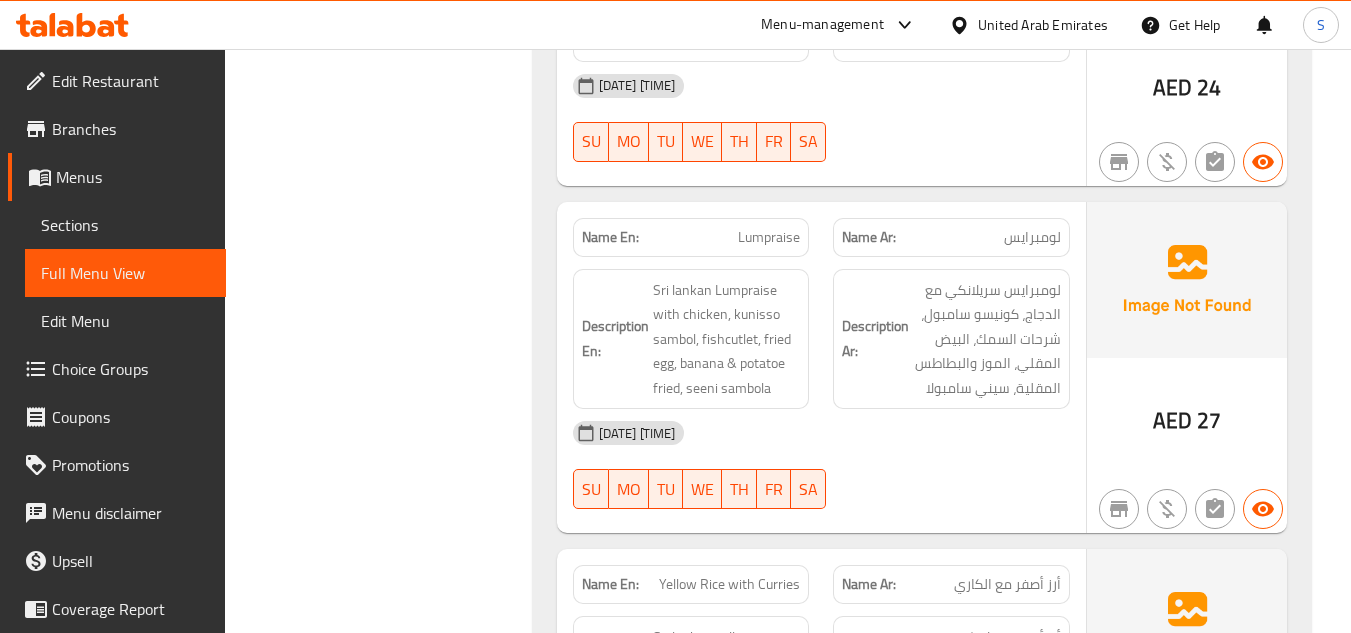 scroll, scrollTop: 4900, scrollLeft: 0, axis: vertical 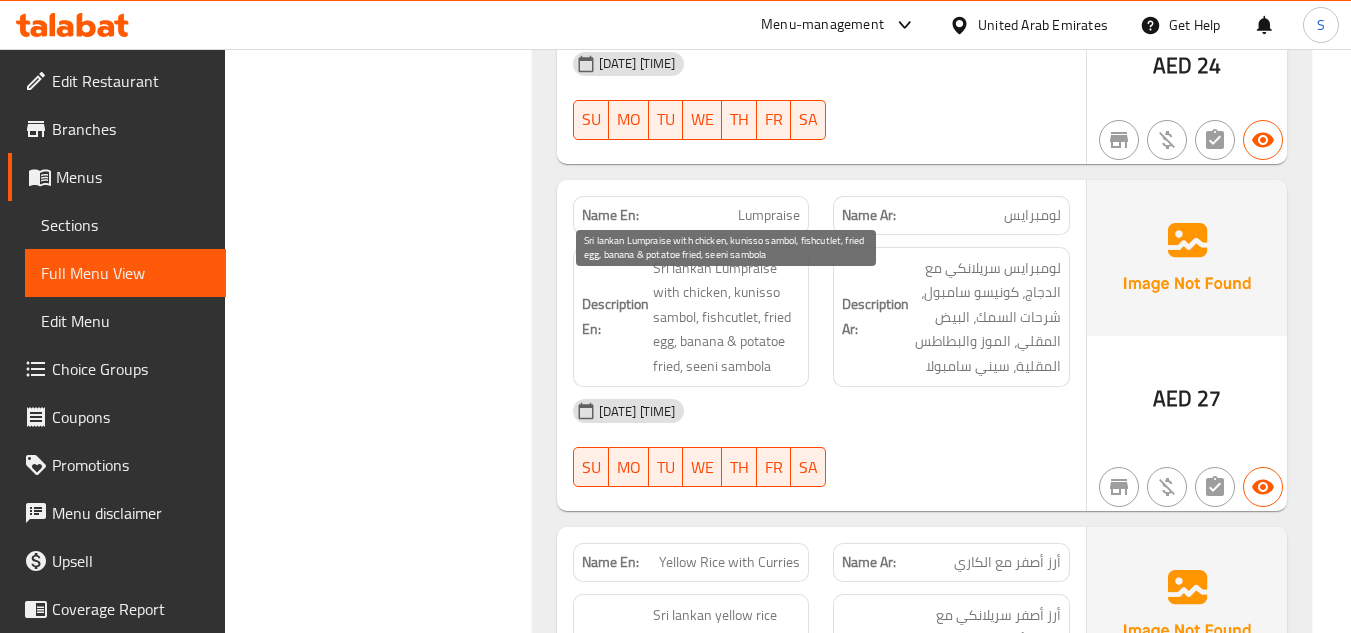 click on "Sri lankan Lumpraise with chicken, kunisso sambol, fishcutlet, fried egg, banana & potatoe fried, seeni sambola" at bounding box center (727, 317) 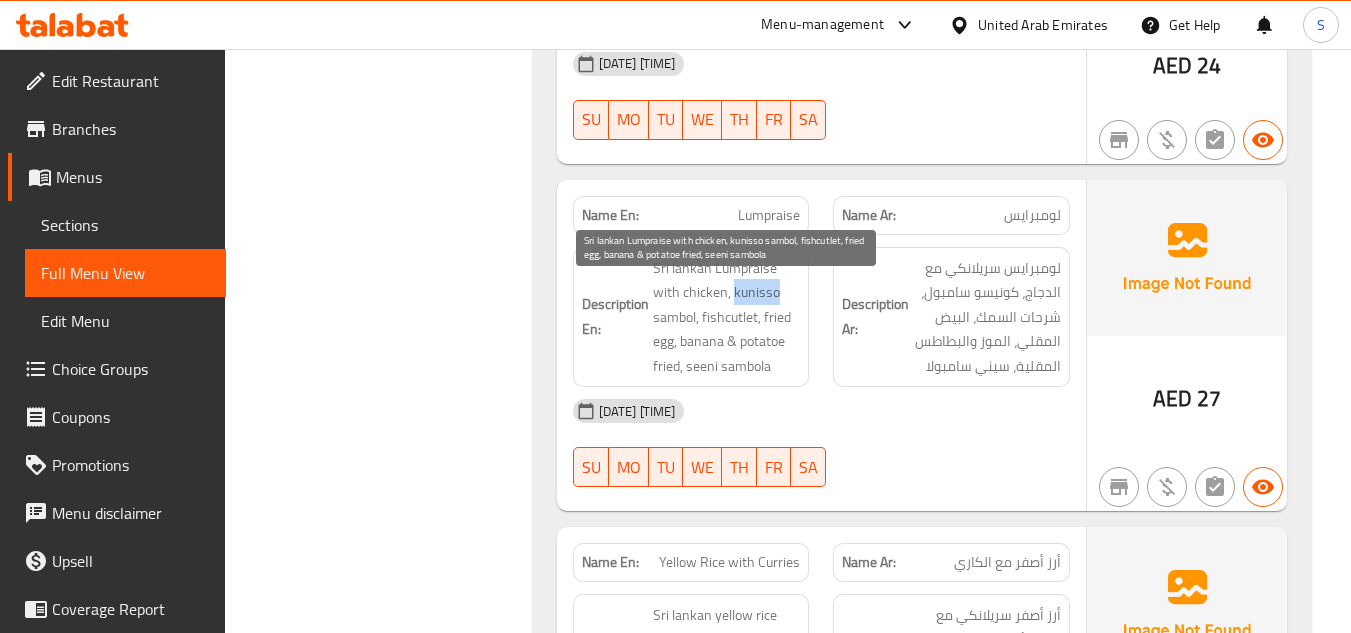 click on "Sri lankan Lumpraise with chicken, kunisso sambol, fishcutlet, fried egg, banana & potatoe fried, seeni sambola" at bounding box center [727, 317] 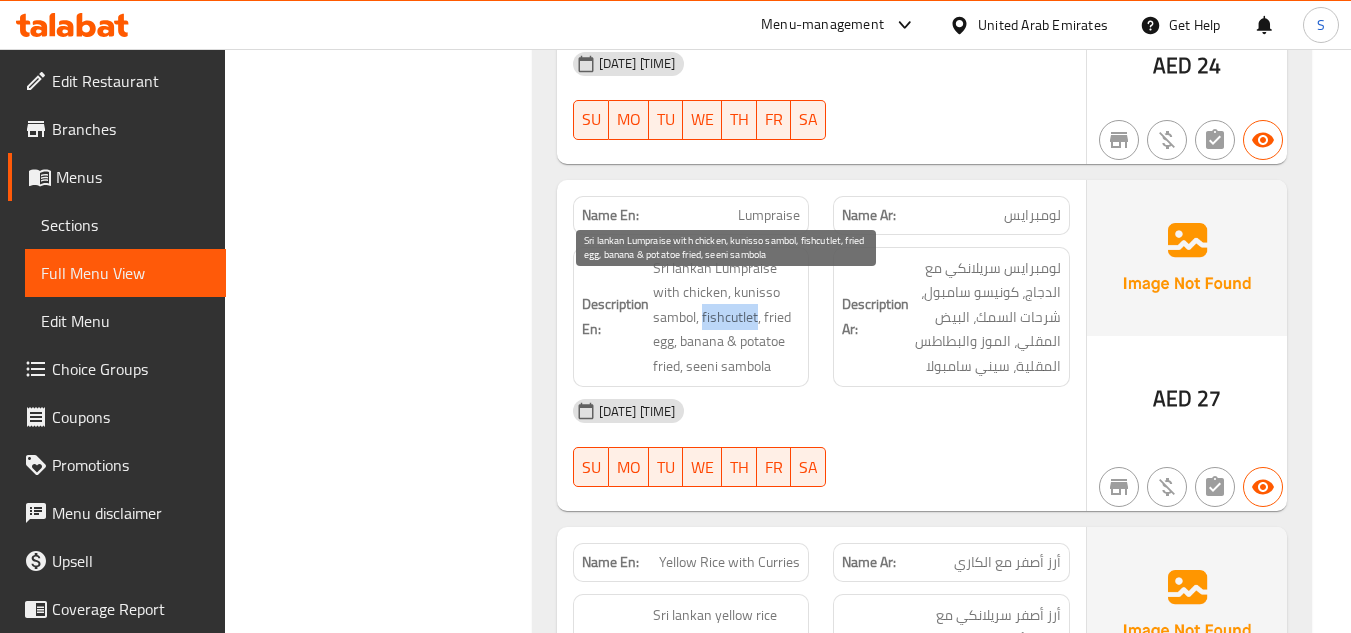 click on "Sri lankan Lumpraise with chicken, kunisso sambol, fishcutlet, fried egg, banana & potatoe fried, seeni sambola" at bounding box center [727, 317] 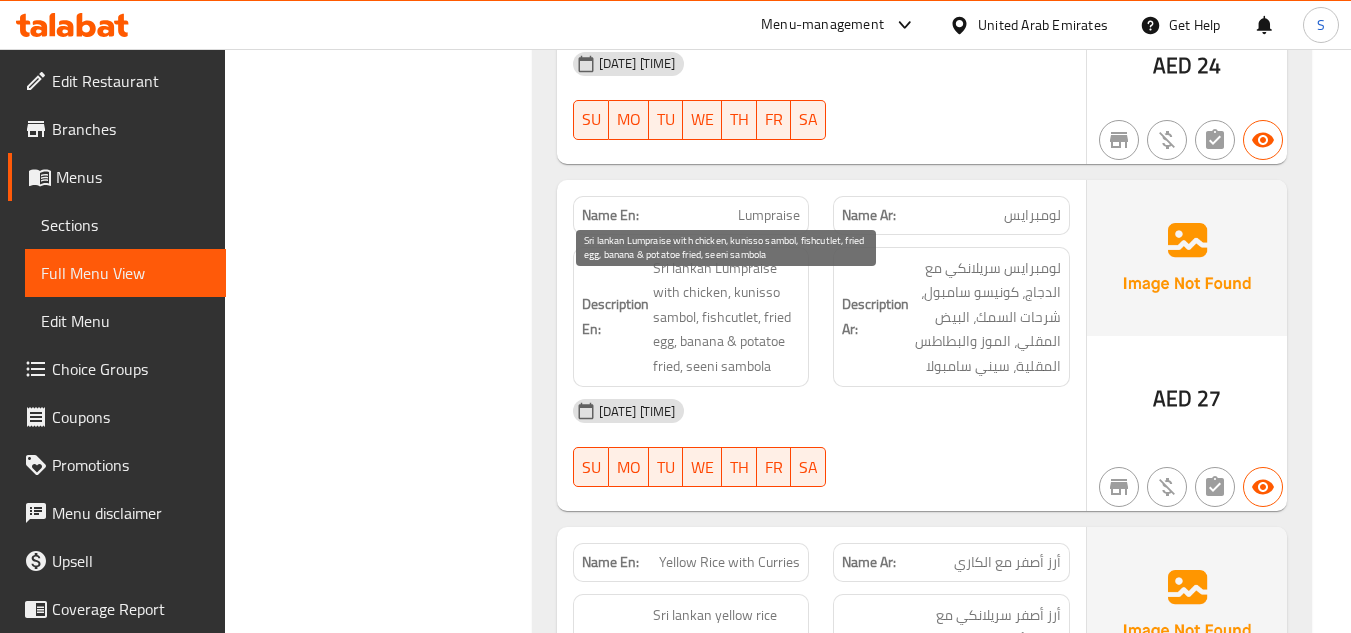 click on "Sri lankan Lumpraise with chicken, kunisso sambol, fishcutlet, fried egg, banana & potatoe fried, seeni sambola" at bounding box center [727, 317] 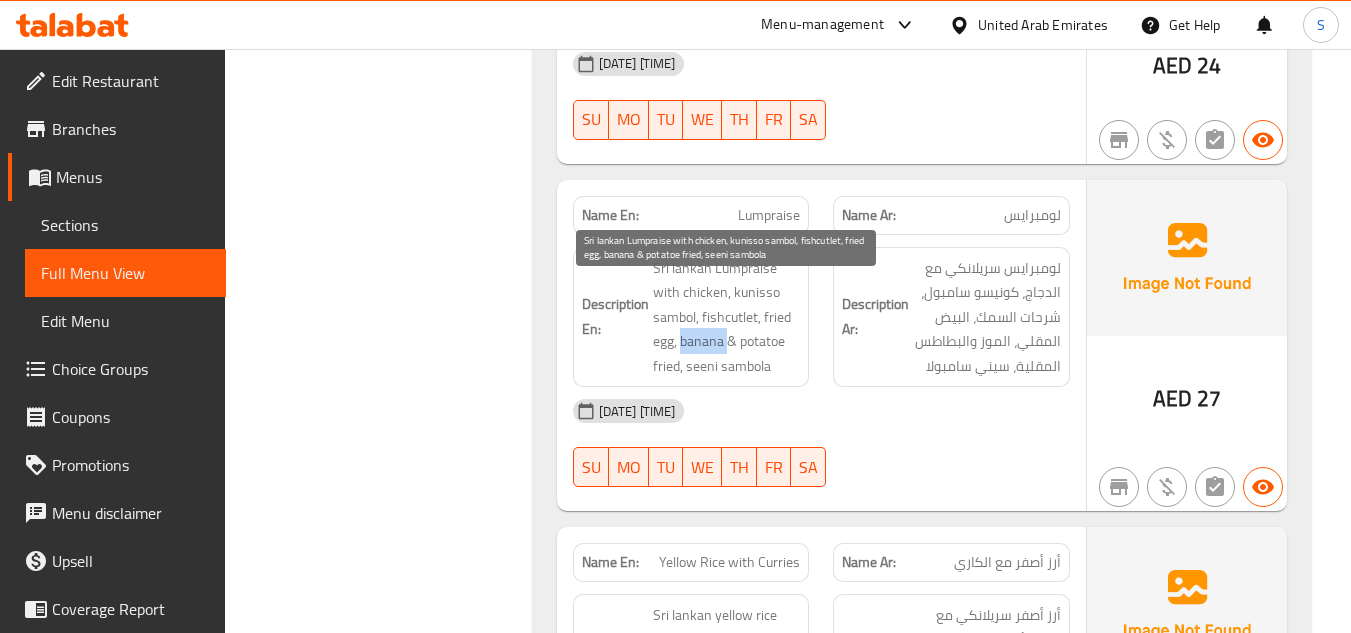click on "Sri lankan Lumpraise with chicken, kunisso sambol, fishcutlet, fried egg, banana & potatoe fried, seeni sambola" at bounding box center (727, 317) 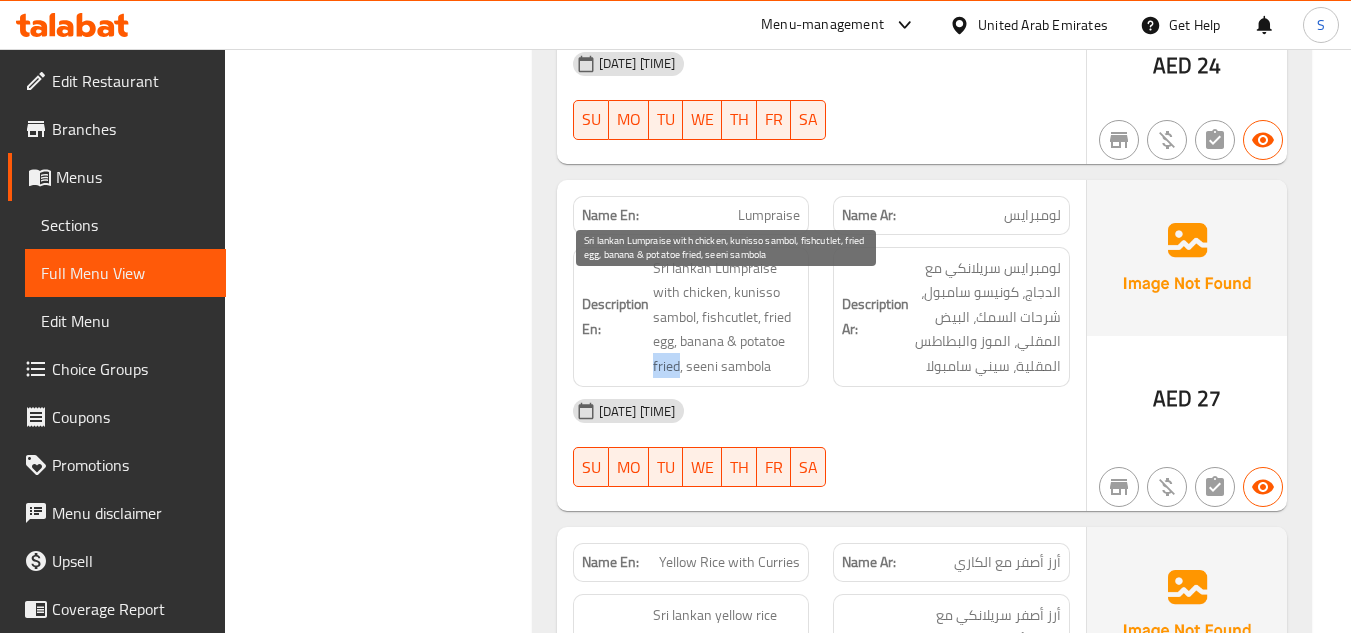 click on "Sri lankan Lumpraise with chicken, kunisso sambol, fishcutlet, fried egg, banana & potatoe fried, seeni sambola" at bounding box center (727, 317) 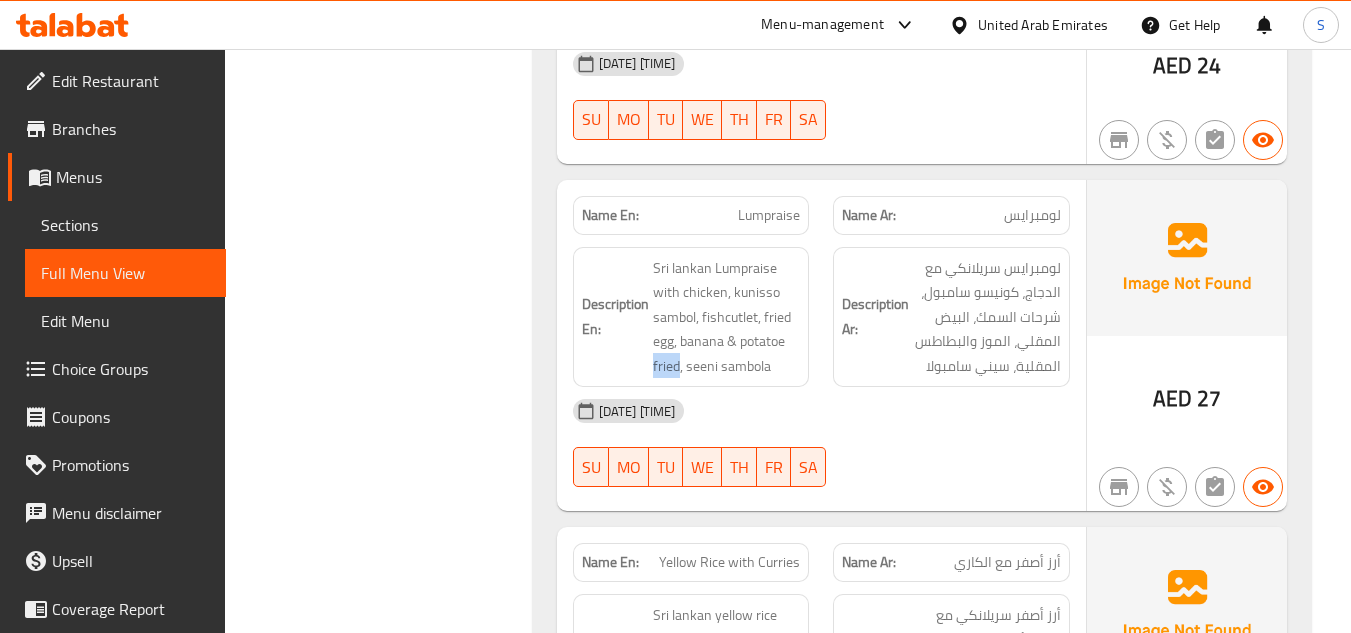 click on "Sri lankan Lumpraise with chicken, kunisso sambol, fishcutlet, fried egg, banana & potatoe fried, seeni sambola" at bounding box center [727, -3101] 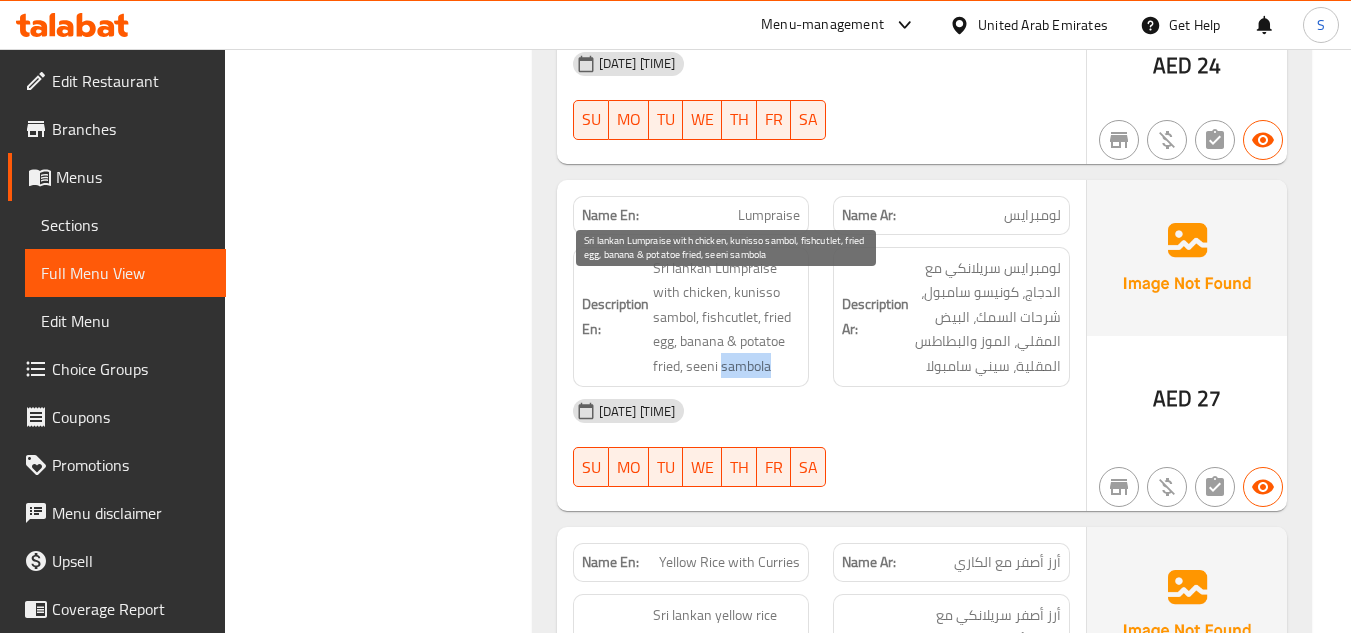 click on "Sri lankan Lumpraise with chicken, kunisso sambol, fishcutlet, fried egg, banana & potatoe fried, seeni sambola" at bounding box center [727, 317] 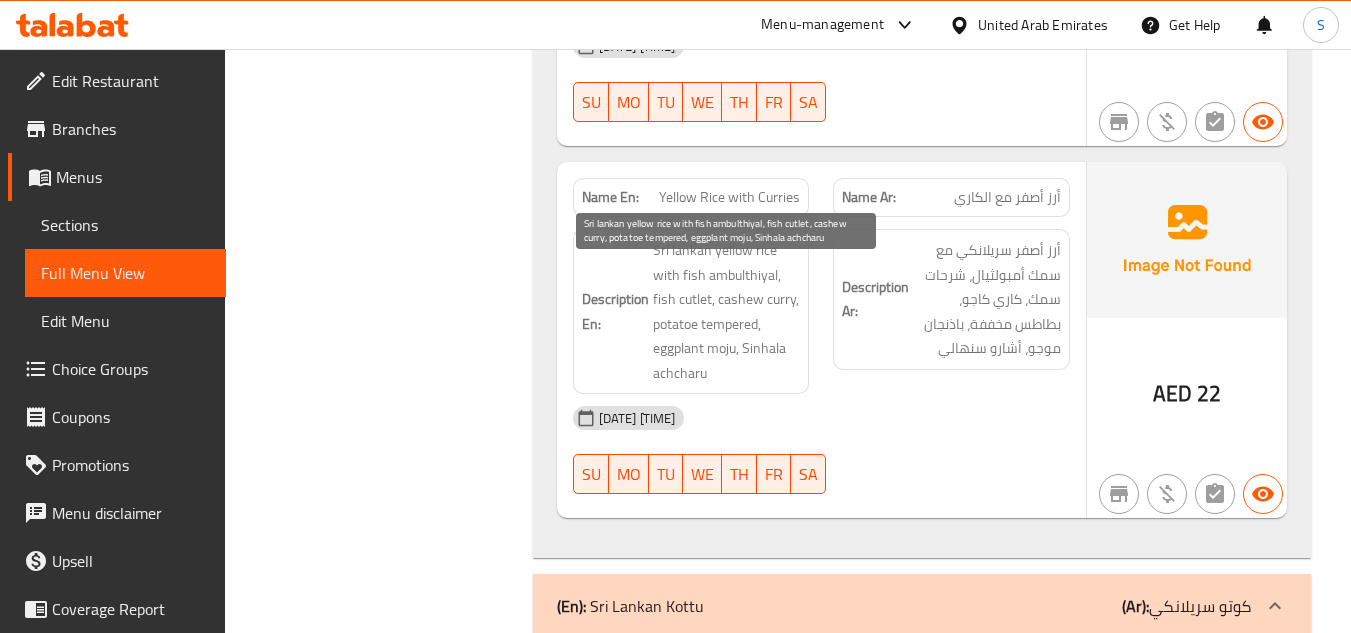 scroll, scrollTop: 5300, scrollLeft: 0, axis: vertical 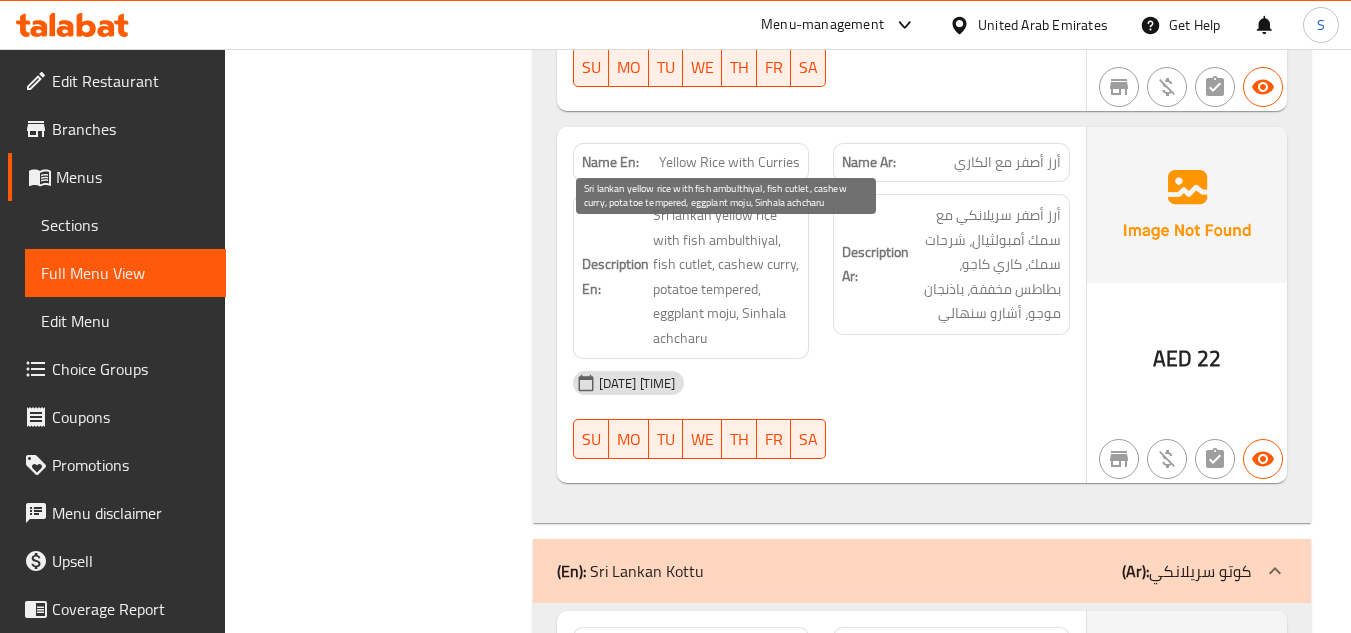 click on "Sri lankan yellow rice with fish ambulthiyal, fish cutlet, cashew curry, potatoe tempered, eggplant moju, Sinhala achcharu" at bounding box center (727, 276) 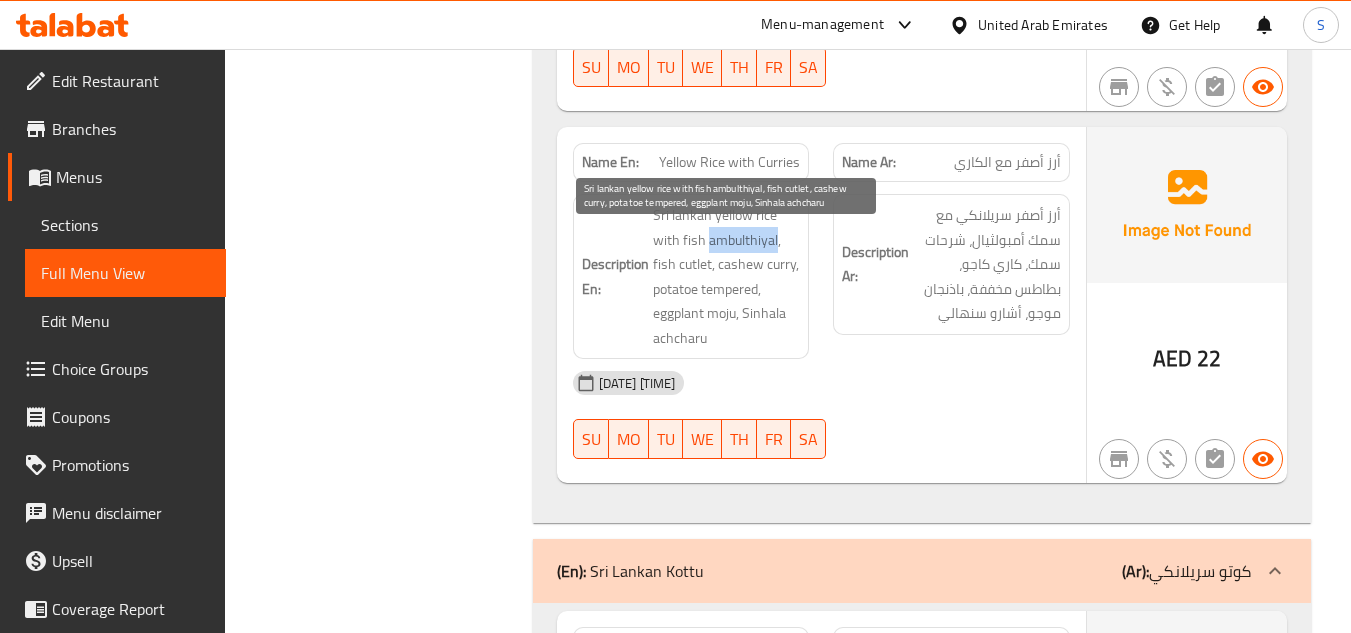 click on "Sri lankan yellow rice with fish ambulthiyal, fish cutlet, cashew curry, potatoe tempered, eggplant moju, Sinhala achcharu" at bounding box center (727, 276) 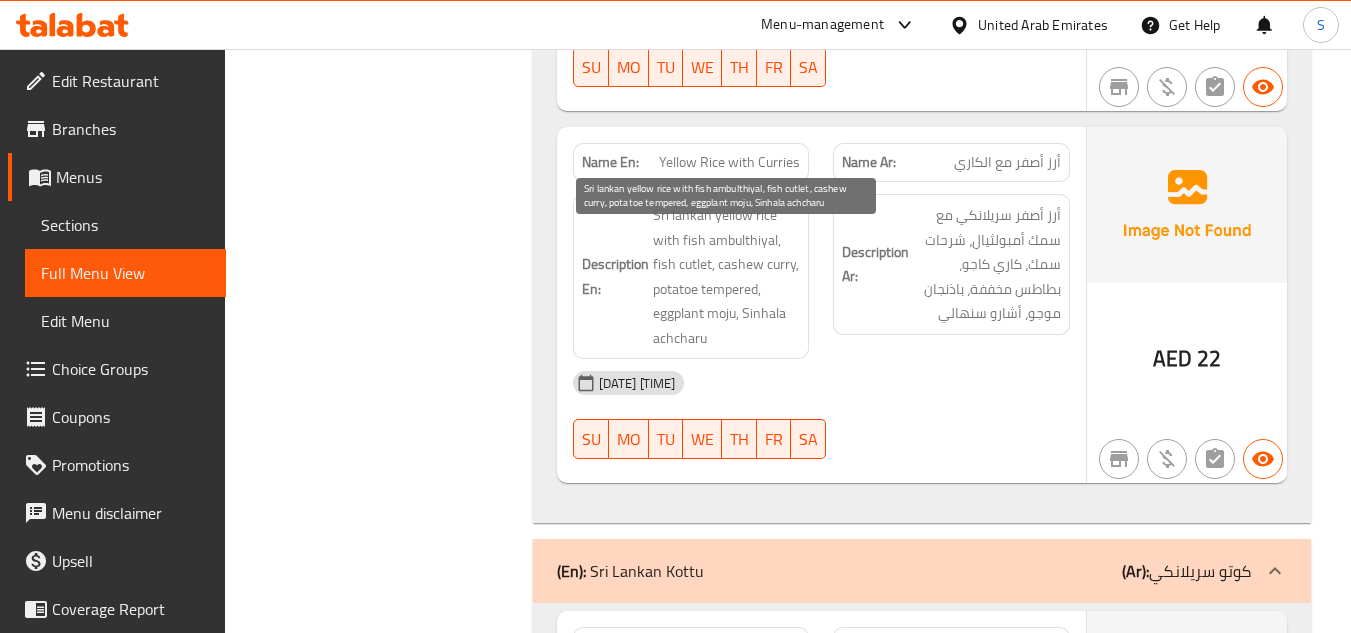 click on "Sri lankan yellow rice with fish ambulthiyal, fish cutlet, cashew curry, potatoe tempered, eggplant moju, Sinhala achcharu" at bounding box center (727, 276) 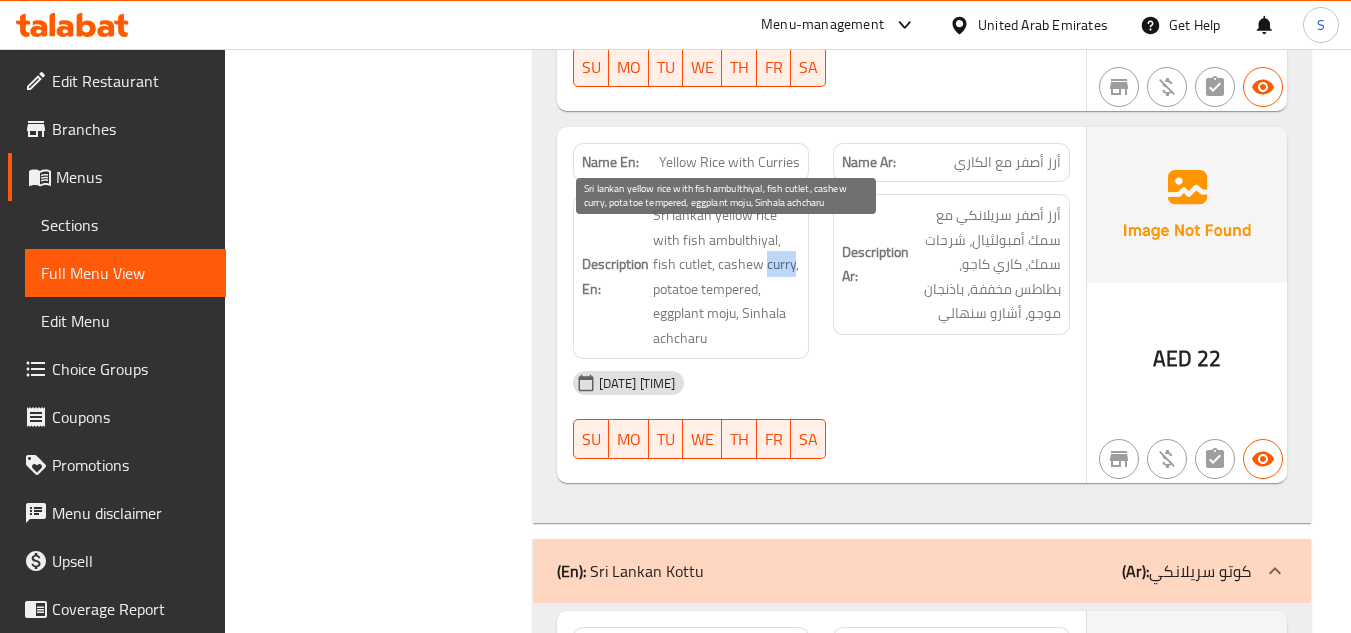 click on "Sri lankan yellow rice with fish ambulthiyal, fish cutlet, cashew curry, potatoe tempered, eggplant moju, Sinhala achcharu" at bounding box center (727, 276) 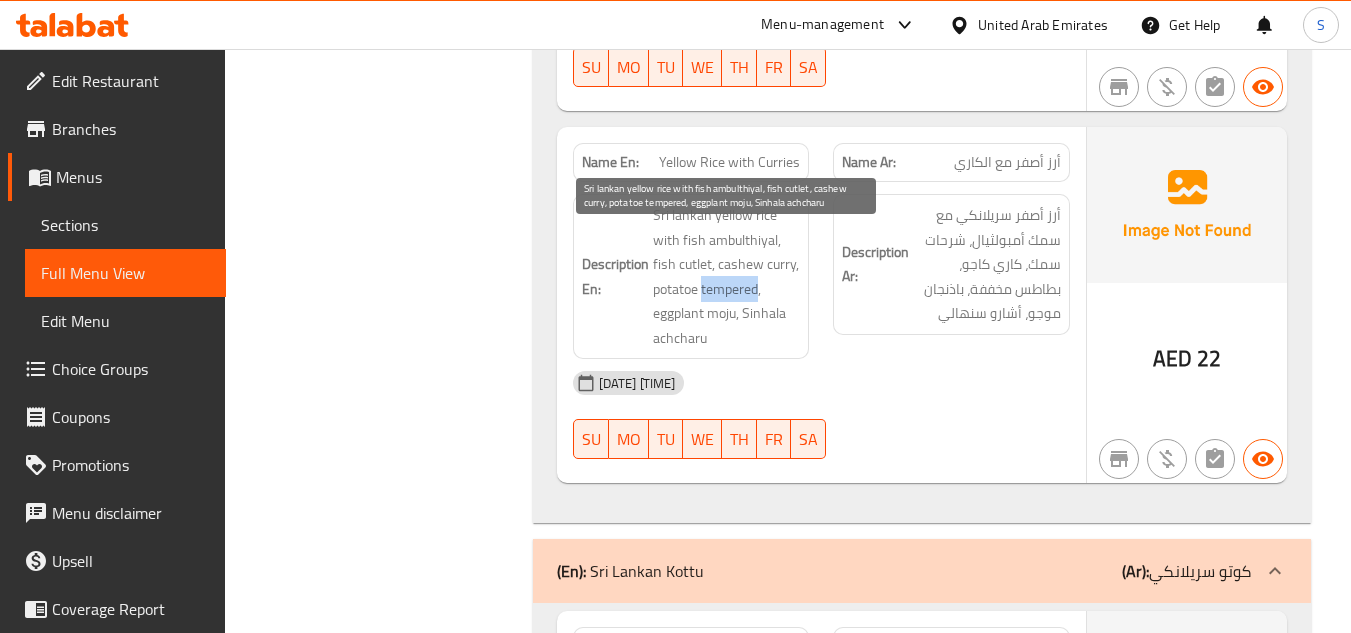 click on "Sri lankan yellow rice with fish ambulthiyal, fish cutlet, cashew curry, potatoe tempered, eggplant moju, Sinhala achcharu" at bounding box center [727, 276] 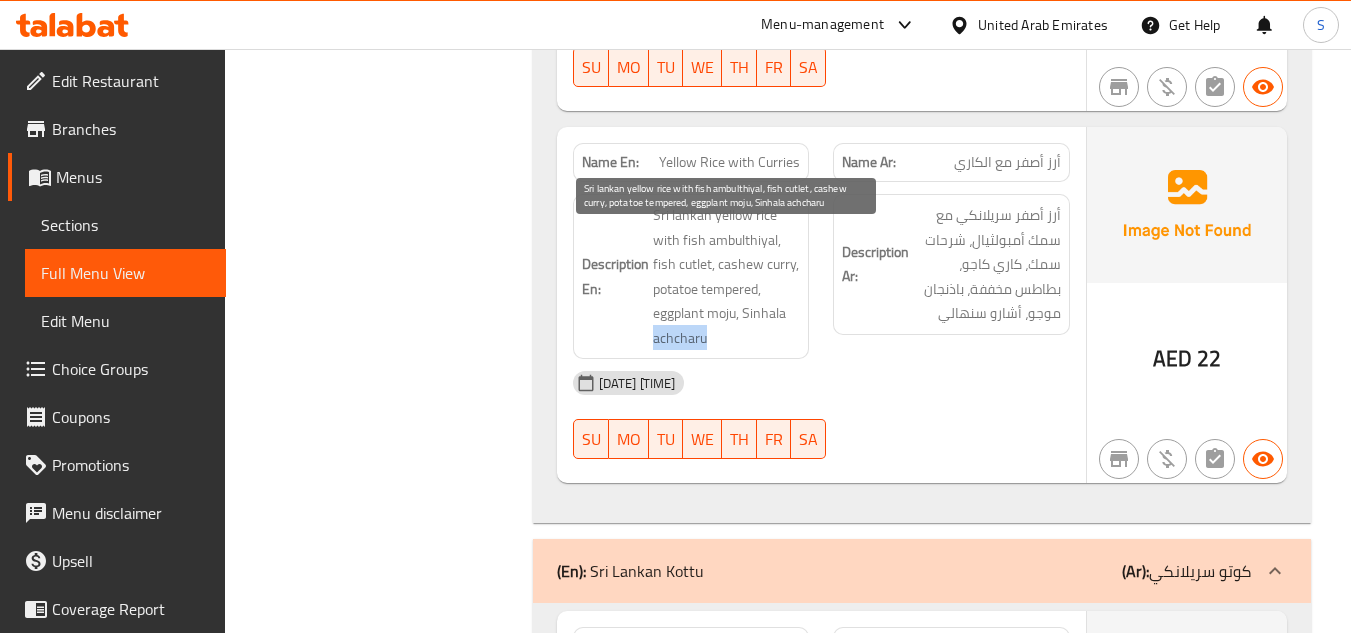 click on "Sri lankan yellow rice with fish ambulthiyal, fish cutlet, cashew curry, potatoe tempered, eggplant moju, Sinhala achcharu" at bounding box center [727, 276] 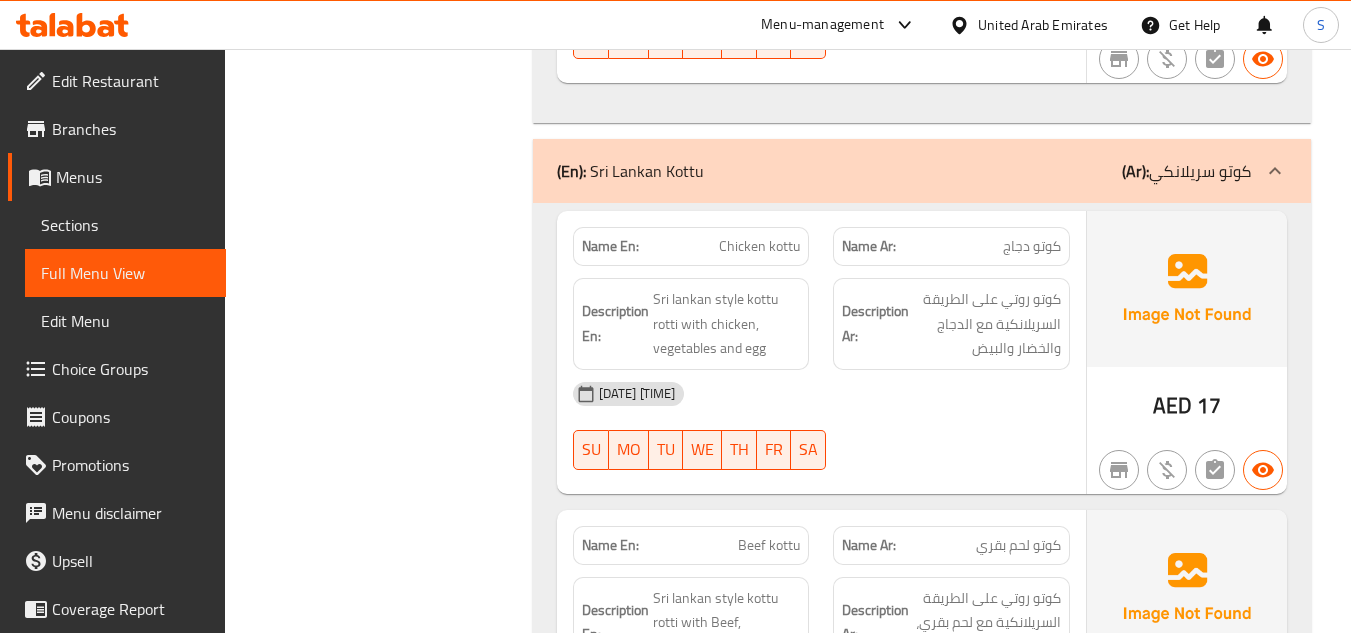 scroll, scrollTop: 5800, scrollLeft: 0, axis: vertical 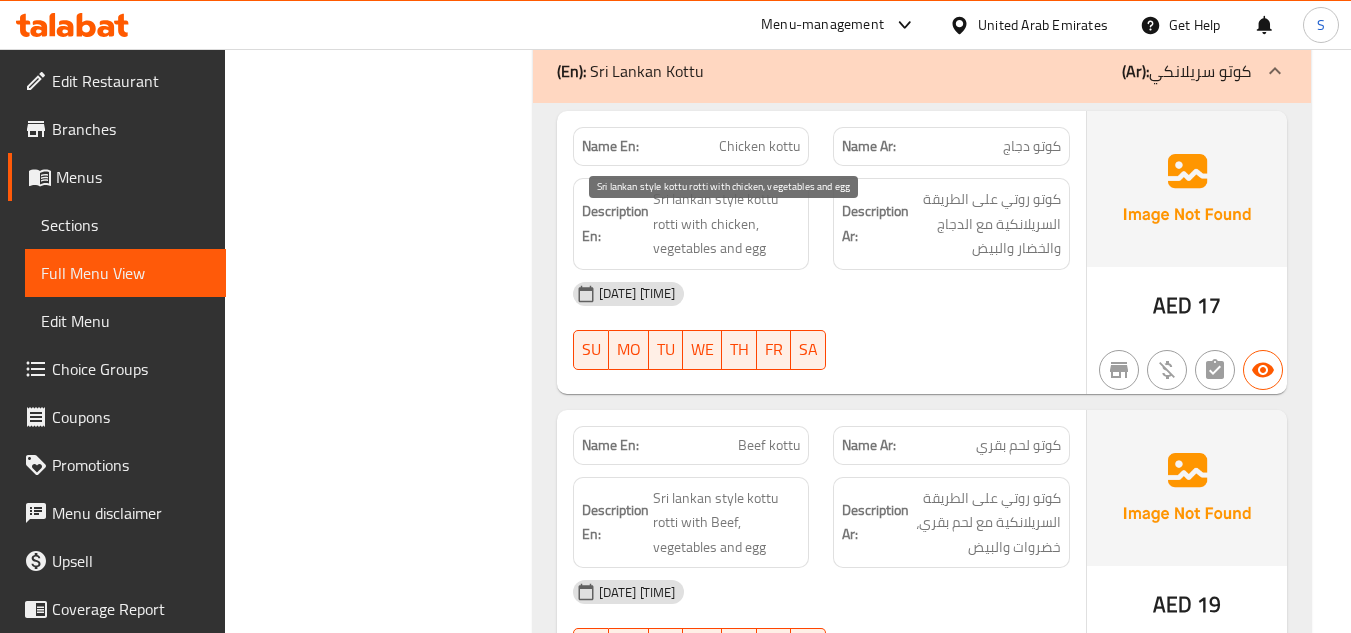 click on "Sri lankan style kottu rotti with chicken, vegetables and egg" at bounding box center [727, 224] 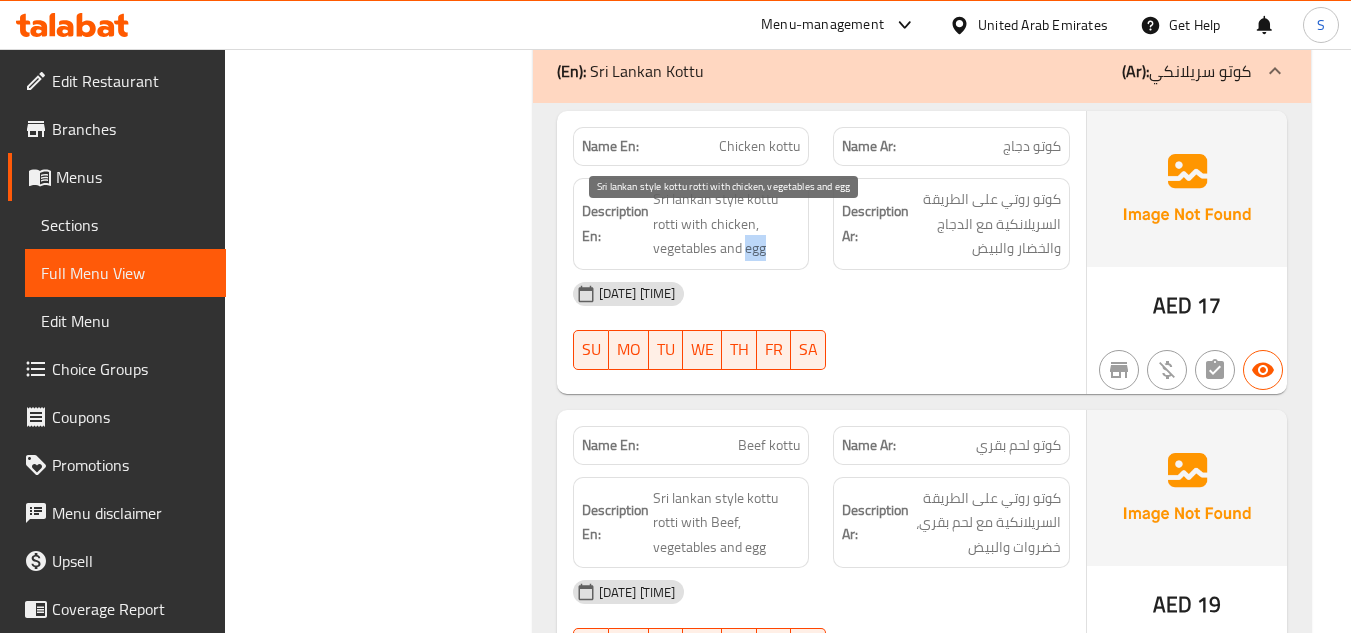 click on "Sri lankan style kottu rotti with chicken, vegetables and egg" at bounding box center (727, 224) 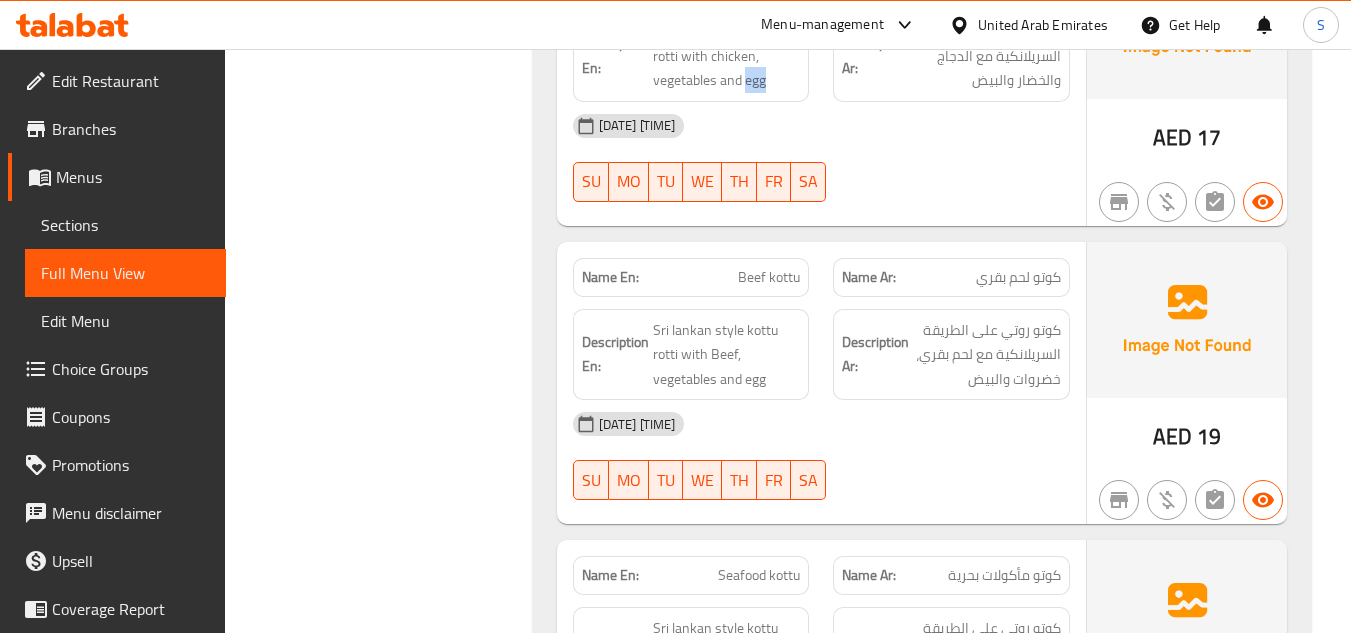 scroll, scrollTop: 6000, scrollLeft: 0, axis: vertical 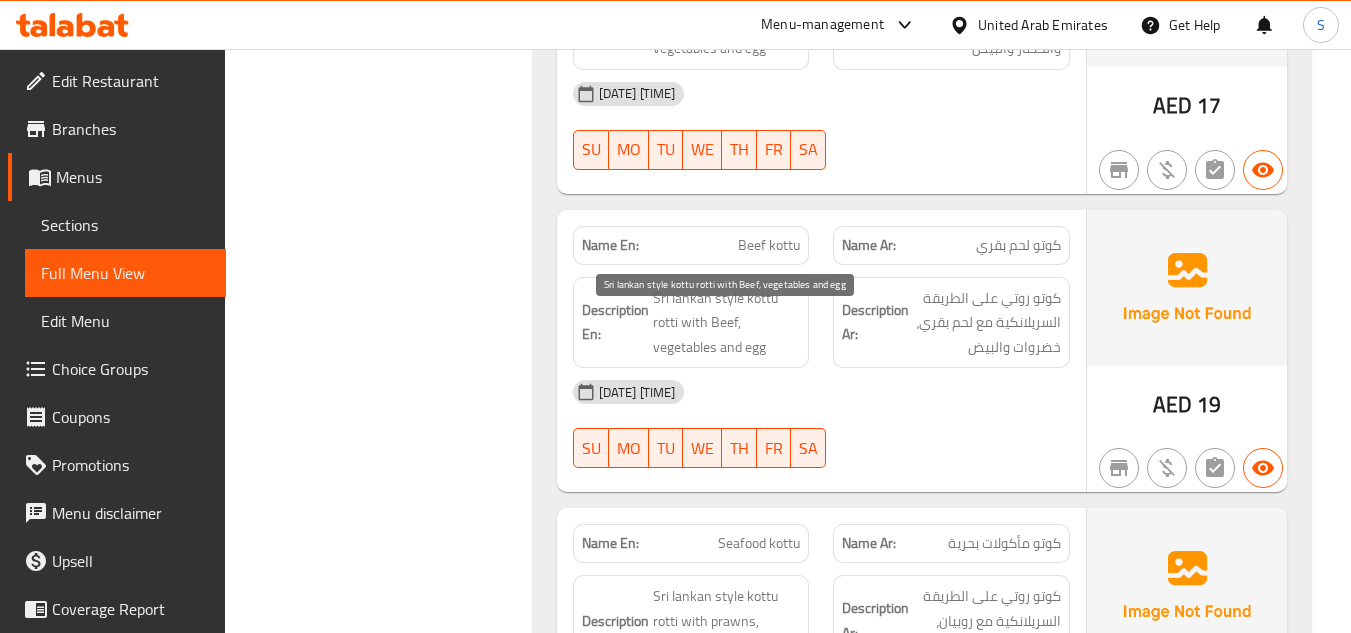 click on "Sri lankan style kottu rotti with Beef, vegetables and egg" at bounding box center (727, 323) 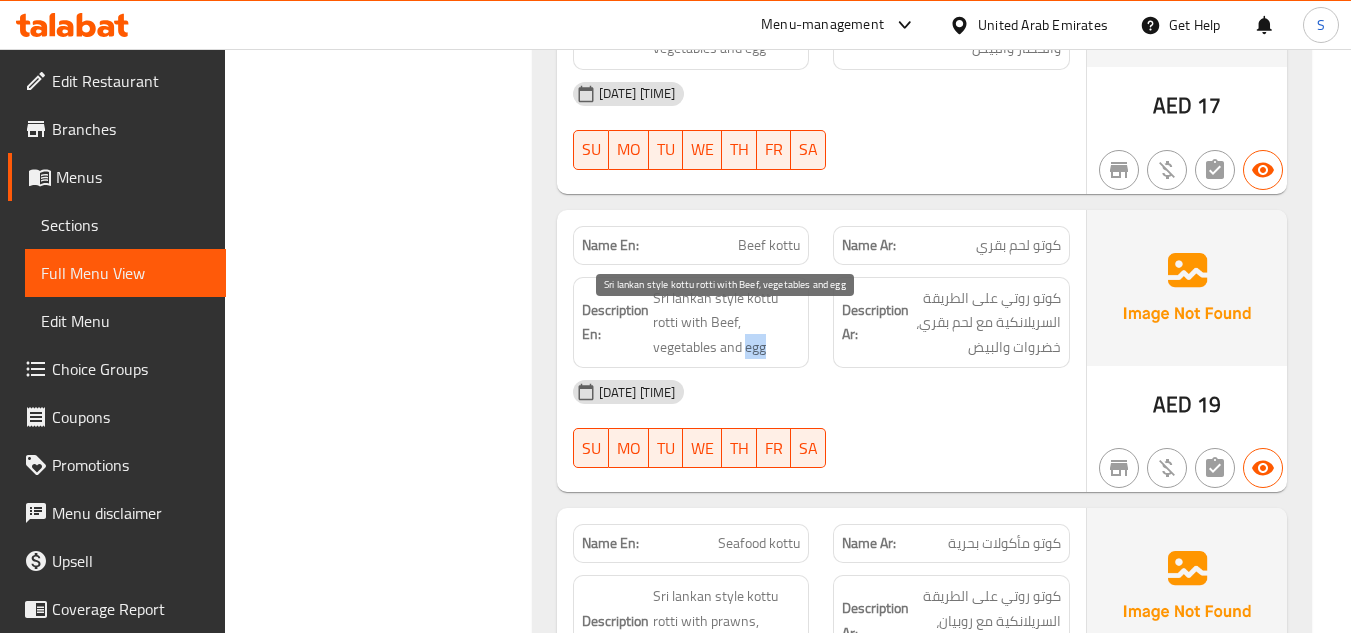 click on "Sri lankan style kottu rotti with Beef, vegetables and egg" at bounding box center (727, 323) 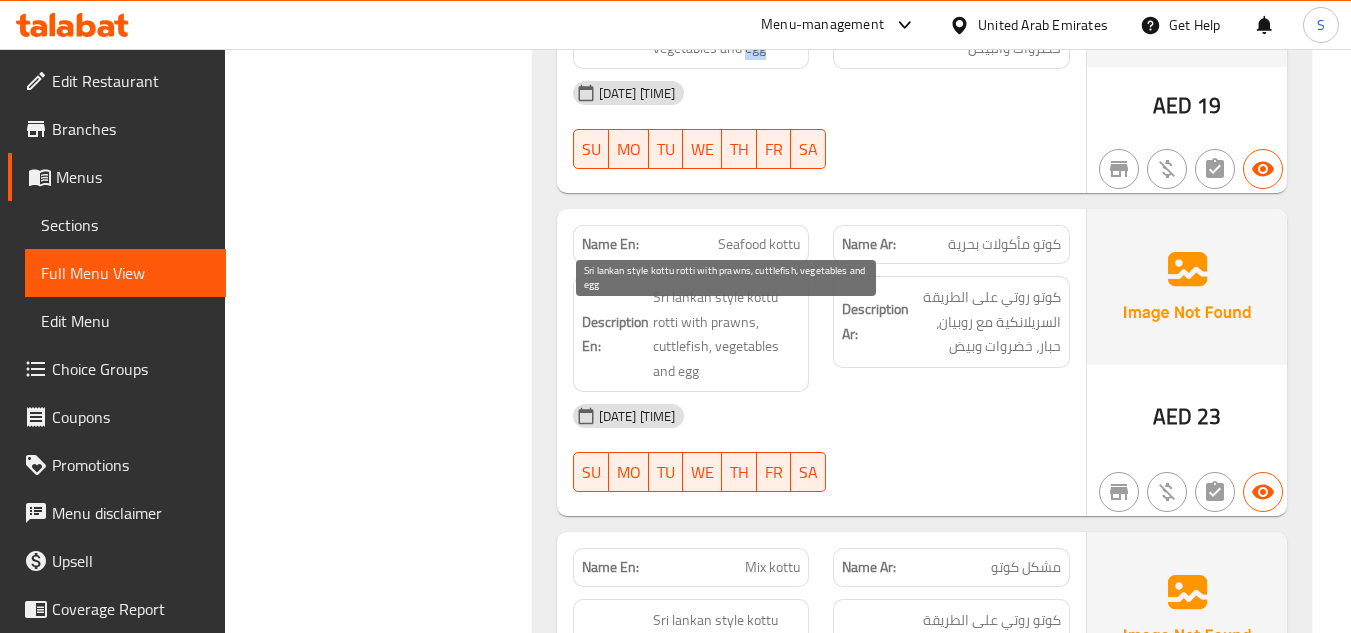 scroll, scrollTop: 6300, scrollLeft: 0, axis: vertical 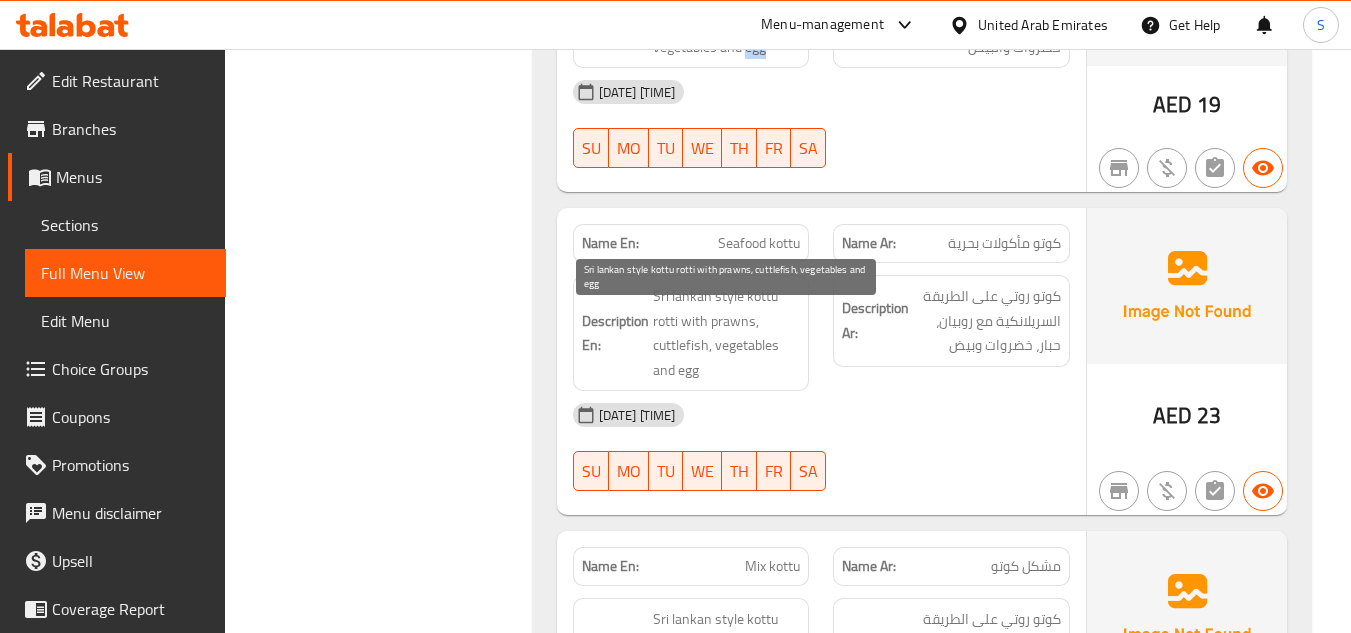 click on "Sri lankan style kottu rotti with prawns, cuttlefish, vegetables and egg" at bounding box center (727, 333) 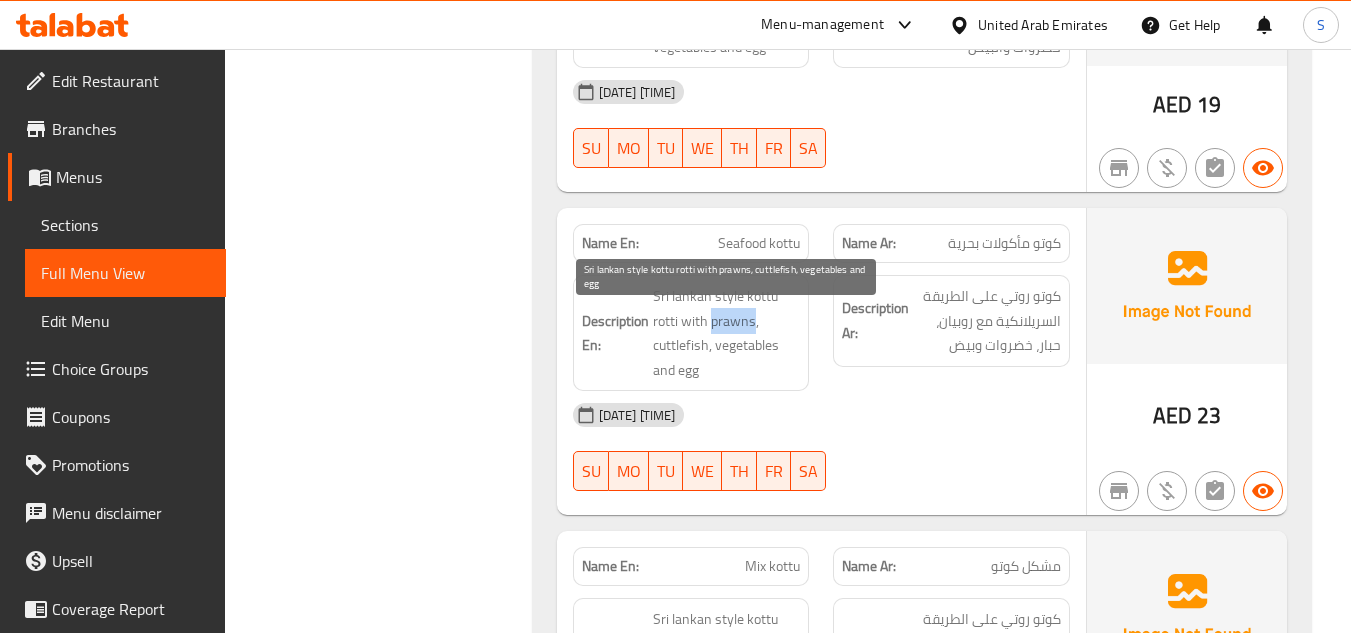 click on "Sri lankan style kottu rotti with prawns, cuttlefish, vegetables and egg" at bounding box center (727, 333) 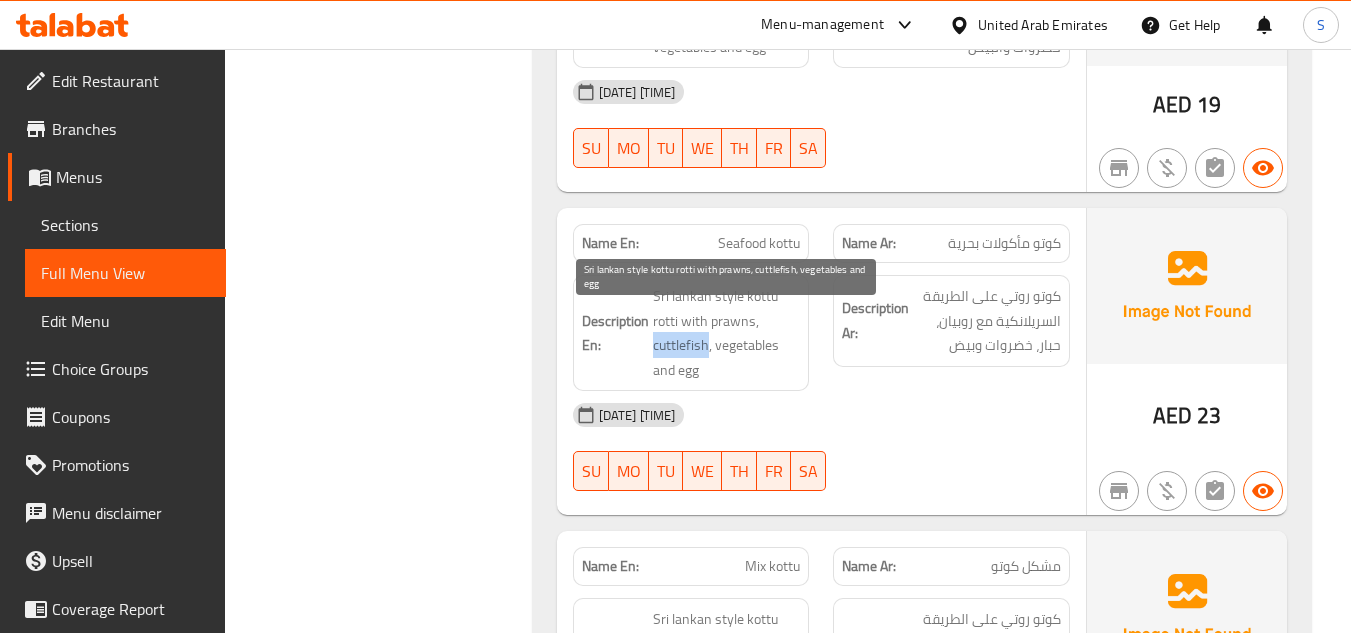 click on "Sri lankan style kottu rotti with prawns, cuttlefish, vegetables and egg" at bounding box center (727, 333) 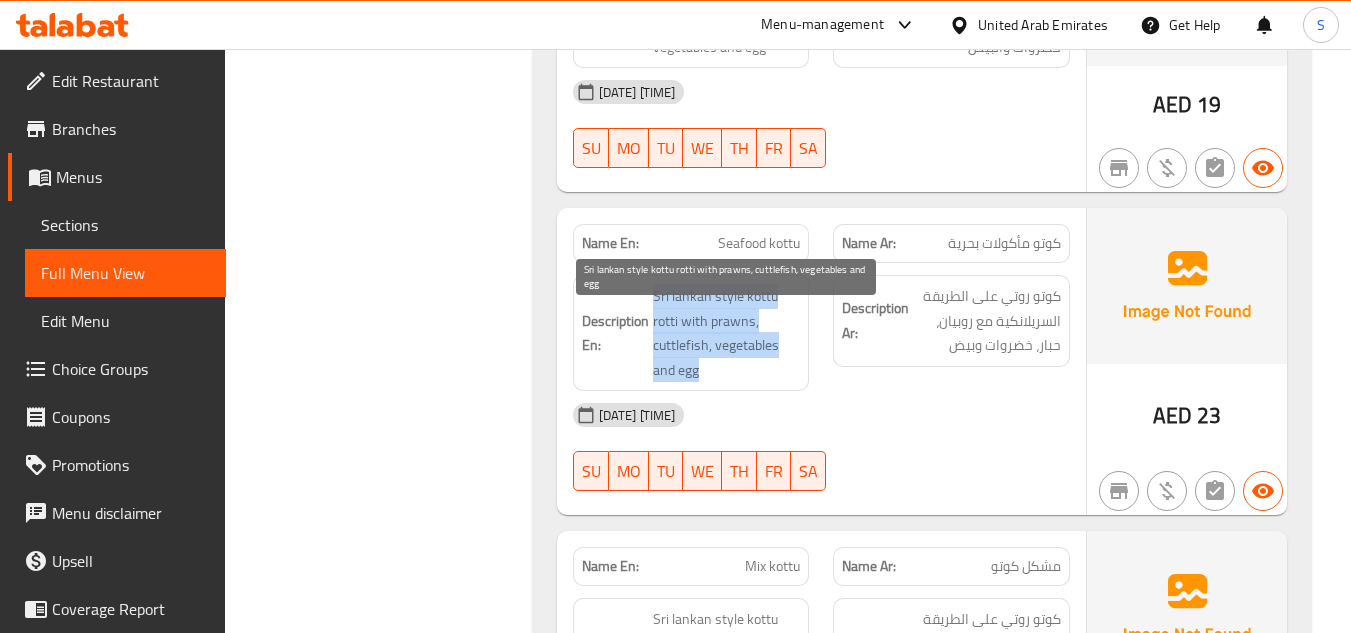 click on "Sri lankan style kottu rotti with prawns, cuttlefish, vegetables and egg" at bounding box center (727, 333) 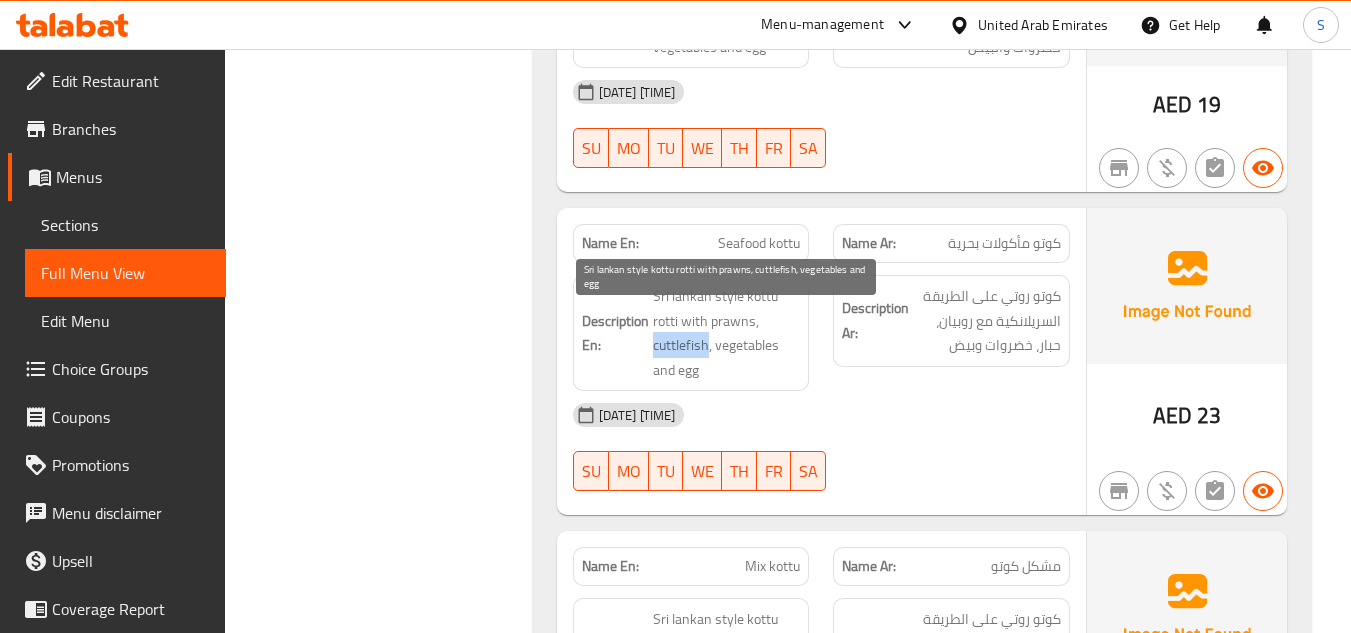 click on "Sri lankan style kottu rotti with prawns, cuttlefish, vegetables and egg" at bounding box center [727, 333] 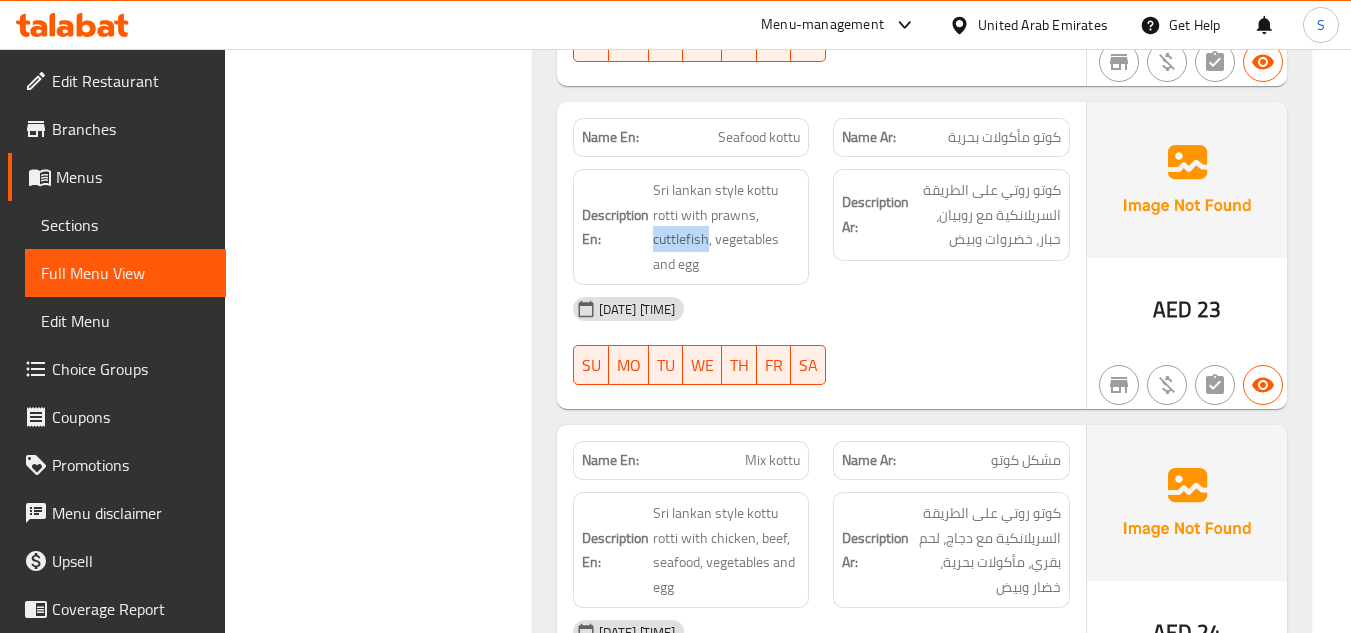 scroll, scrollTop: 6600, scrollLeft: 0, axis: vertical 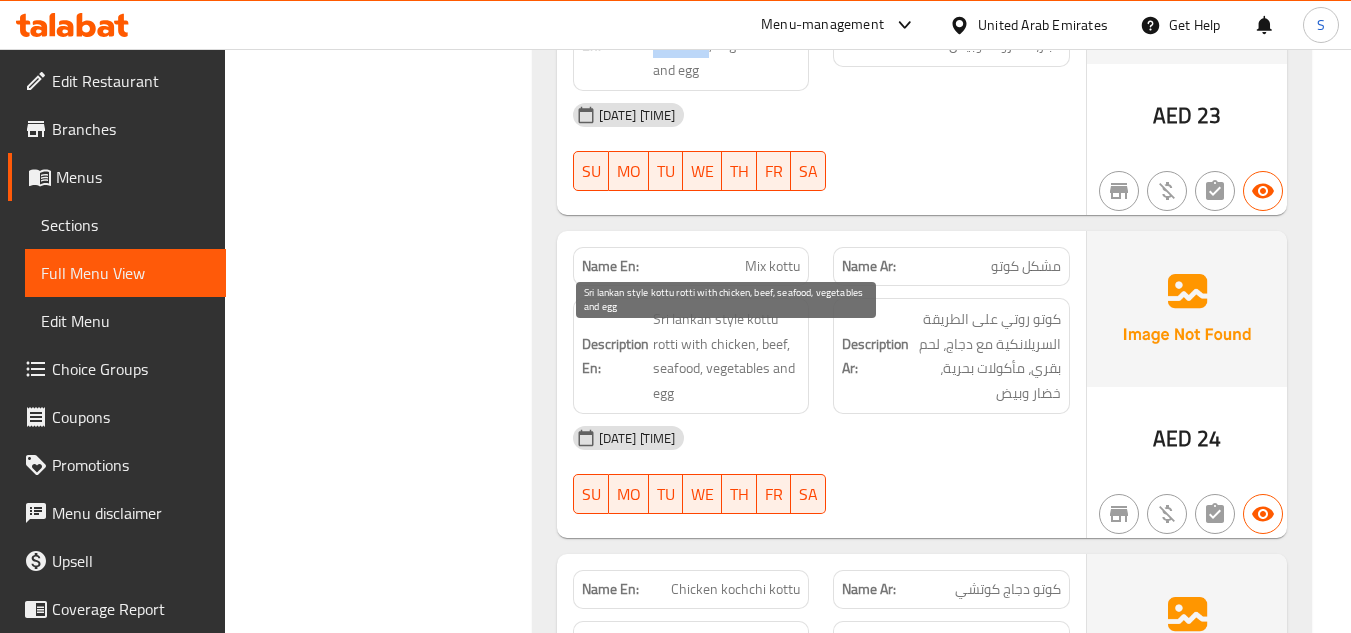 click on "Sri lankan style kottu rotti with chicken, beef, seafood, vegetables and egg" at bounding box center (727, 356) 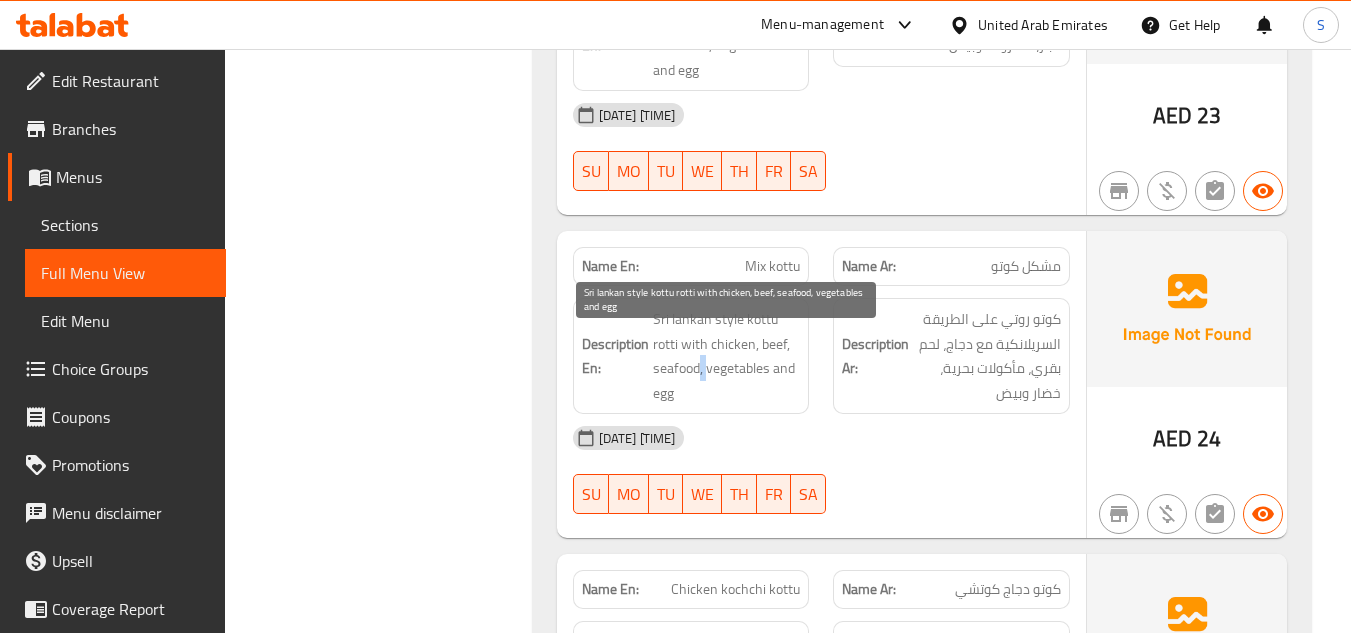 click on "Sri lankan style kottu rotti with chicken, beef, seafood, vegetables and egg" at bounding box center [727, 356] 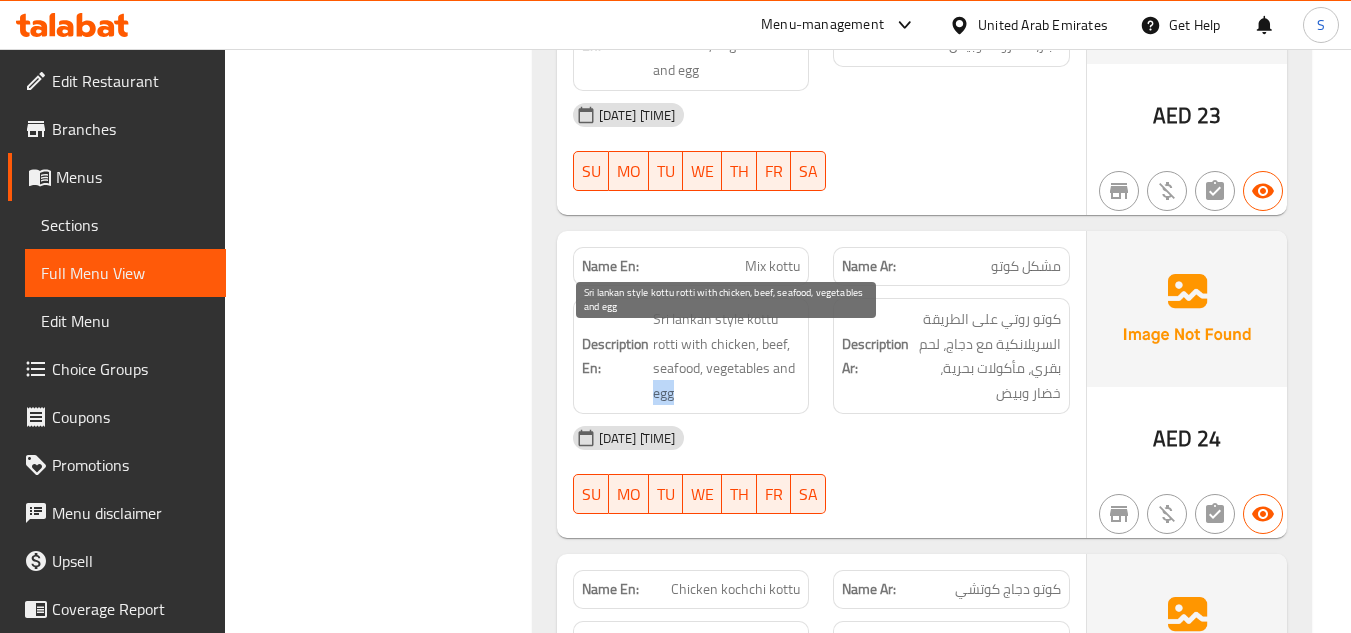 click on "Sri lankan style kottu rotti with chicken, beef, seafood, vegetables and egg" at bounding box center [727, 356] 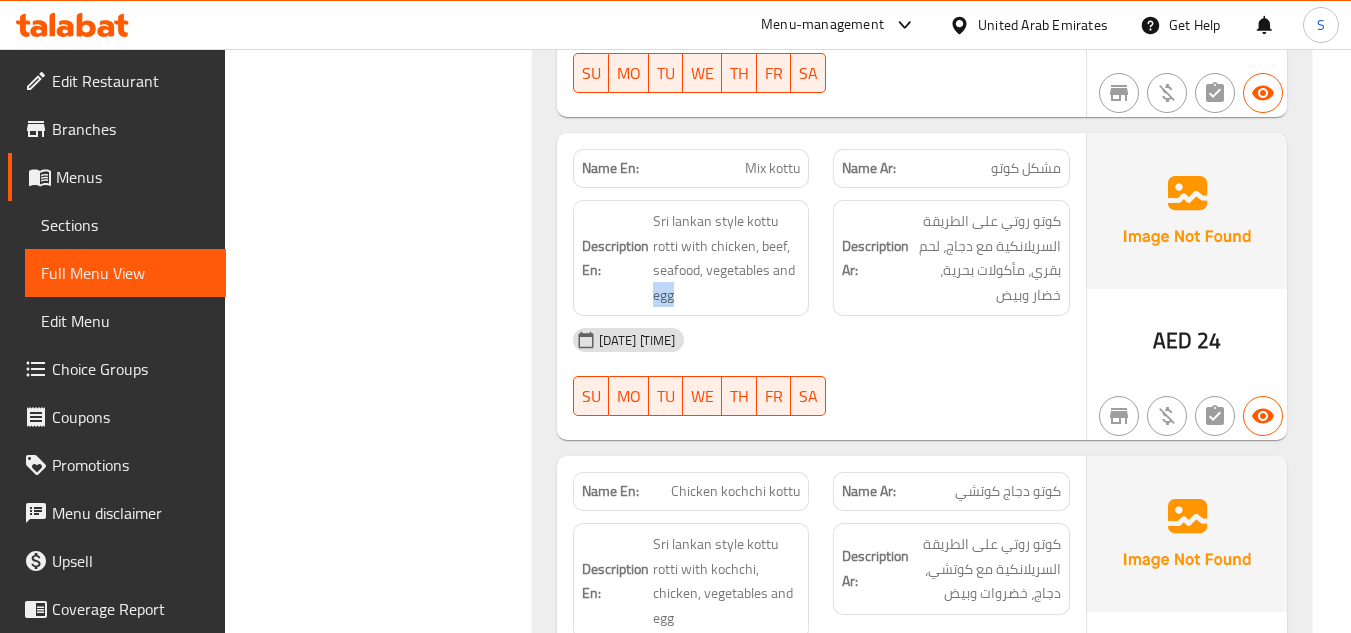 scroll, scrollTop: 7000, scrollLeft: 0, axis: vertical 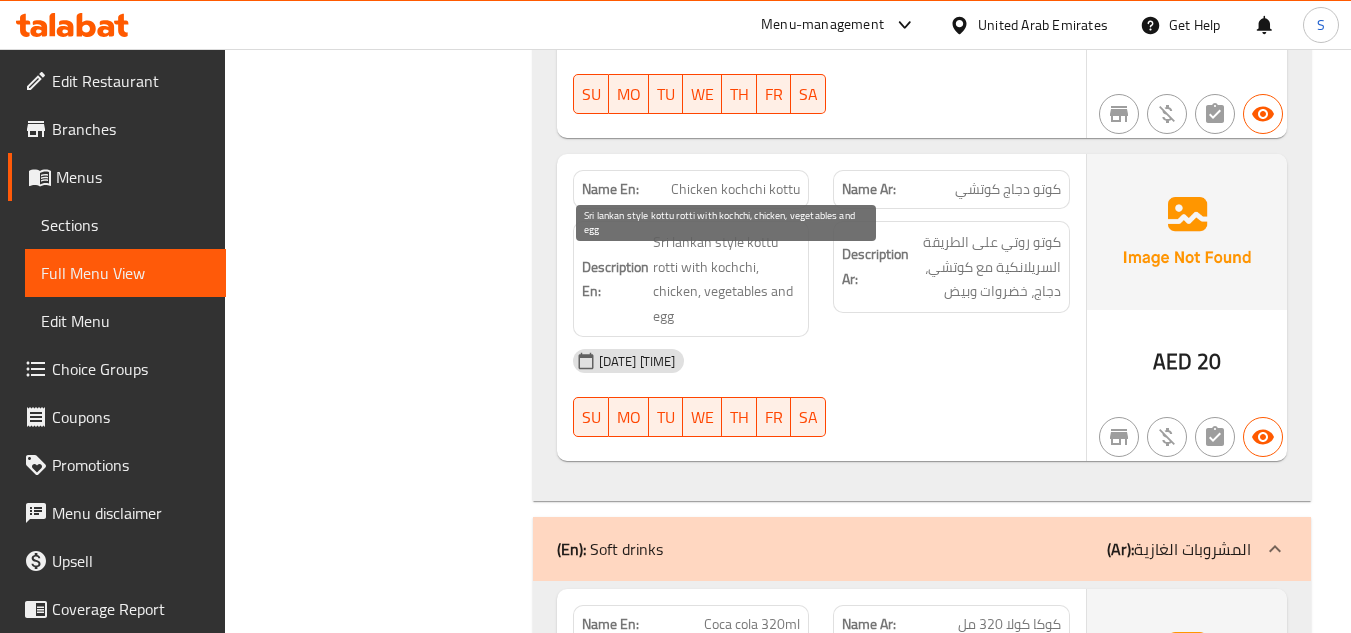 click on "Sri lankan style kottu rotti with kochchi, chicken, vegetables and egg" at bounding box center (727, 279) 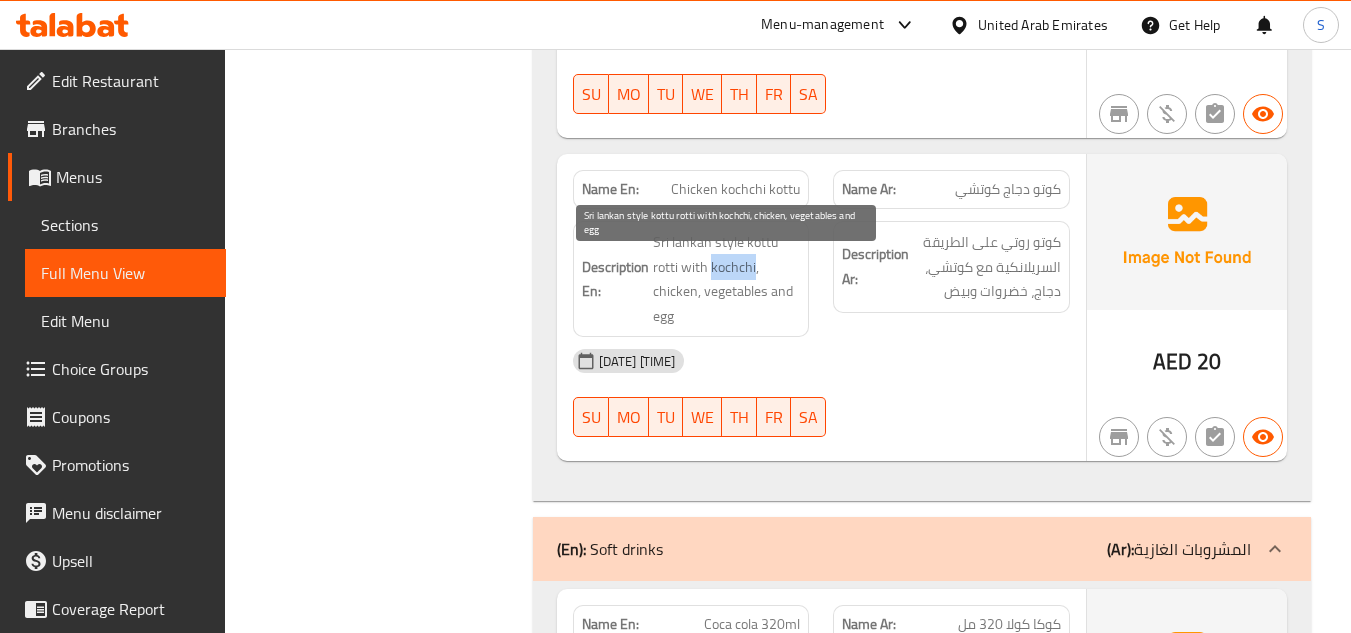 click on "Sri lankan style kottu rotti with kochchi, chicken, vegetables and egg" at bounding box center [727, 279] 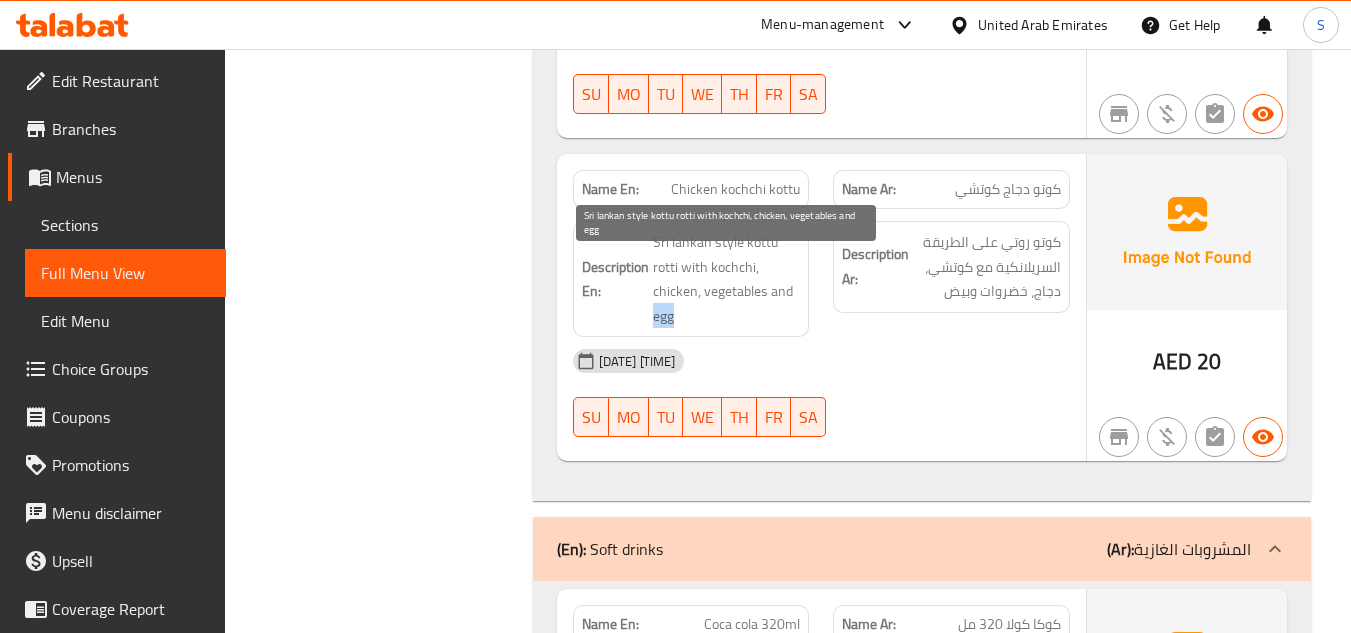 click on "Sri lankan style kottu rotti with kochchi, chicken, vegetables and egg" at bounding box center [727, 279] 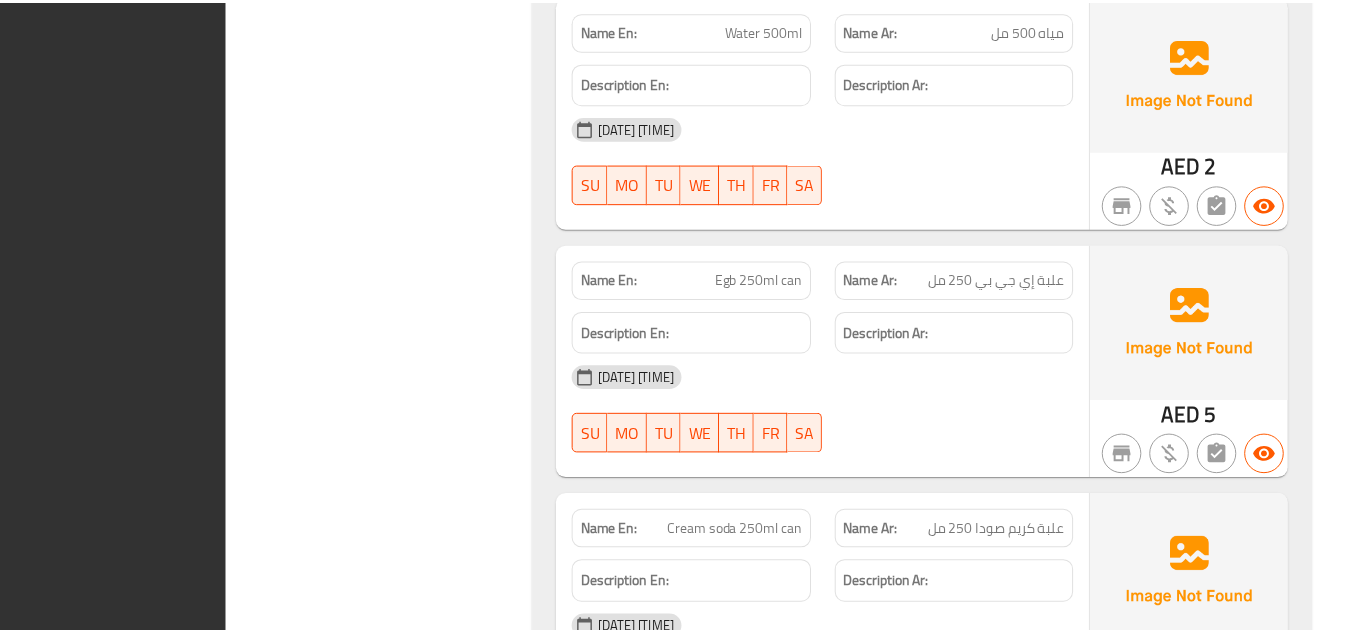 scroll, scrollTop: 9151, scrollLeft: 0, axis: vertical 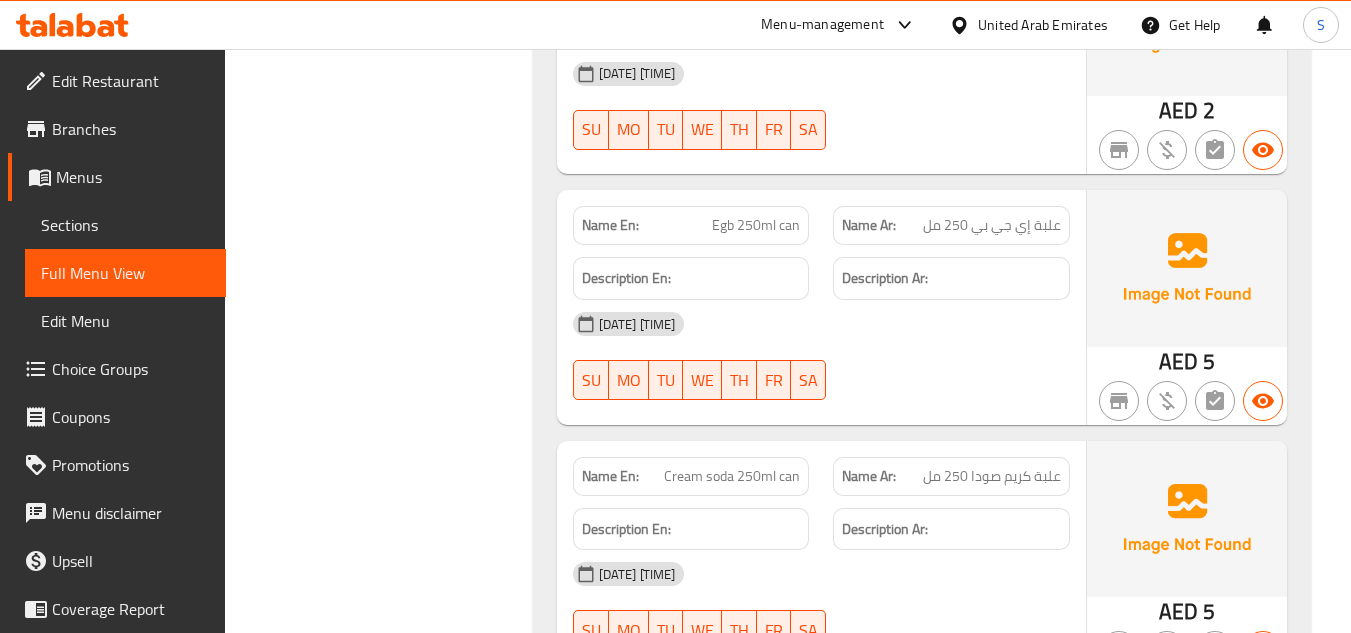 click on "United Arab Emirates" at bounding box center [1043, 25] 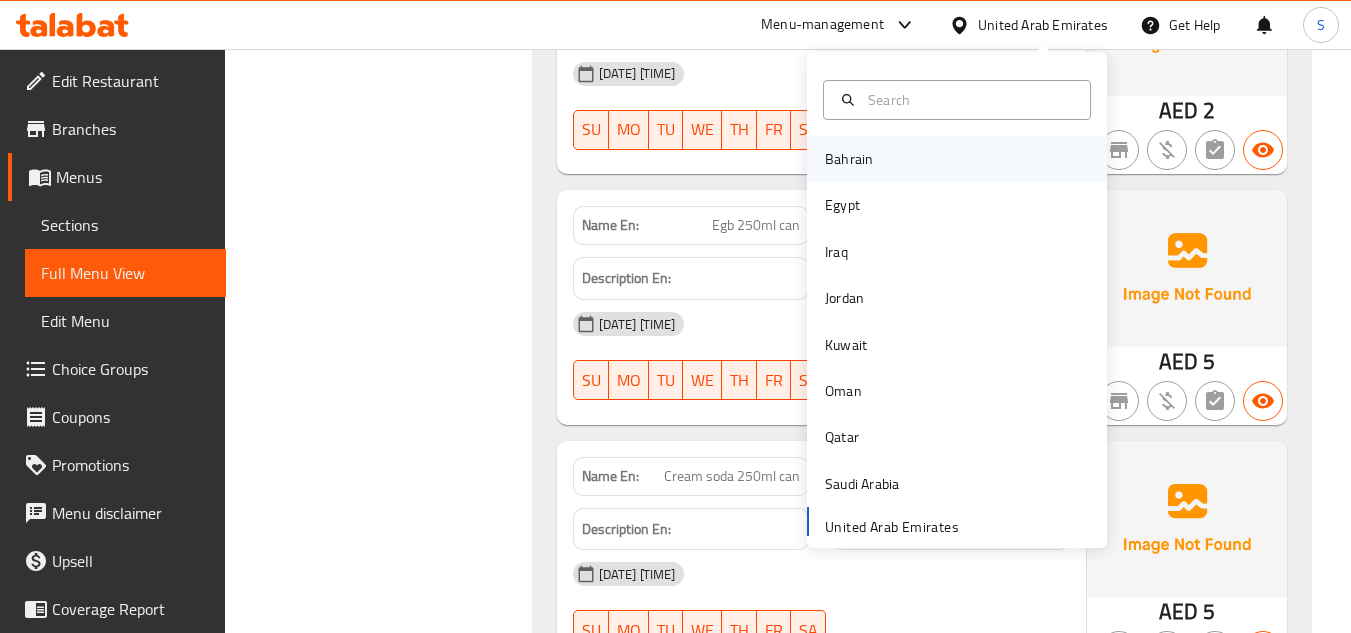click on "Bahrain" at bounding box center (957, 159) 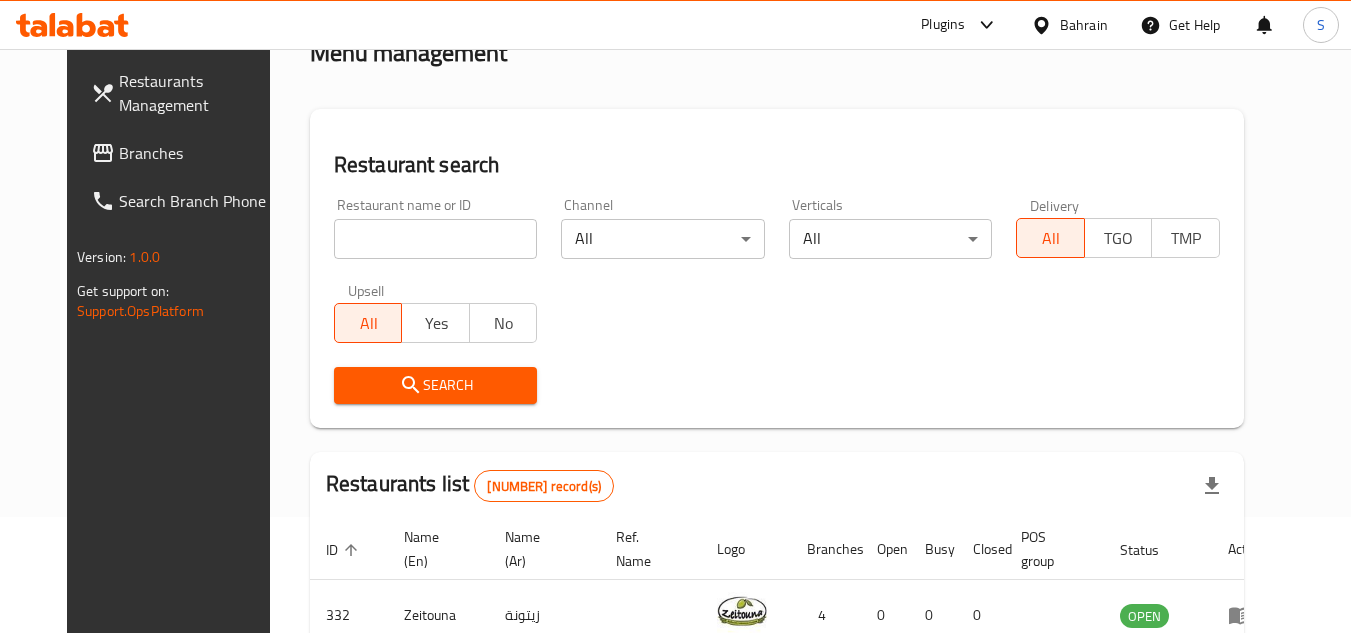 scroll, scrollTop: 81, scrollLeft: 0, axis: vertical 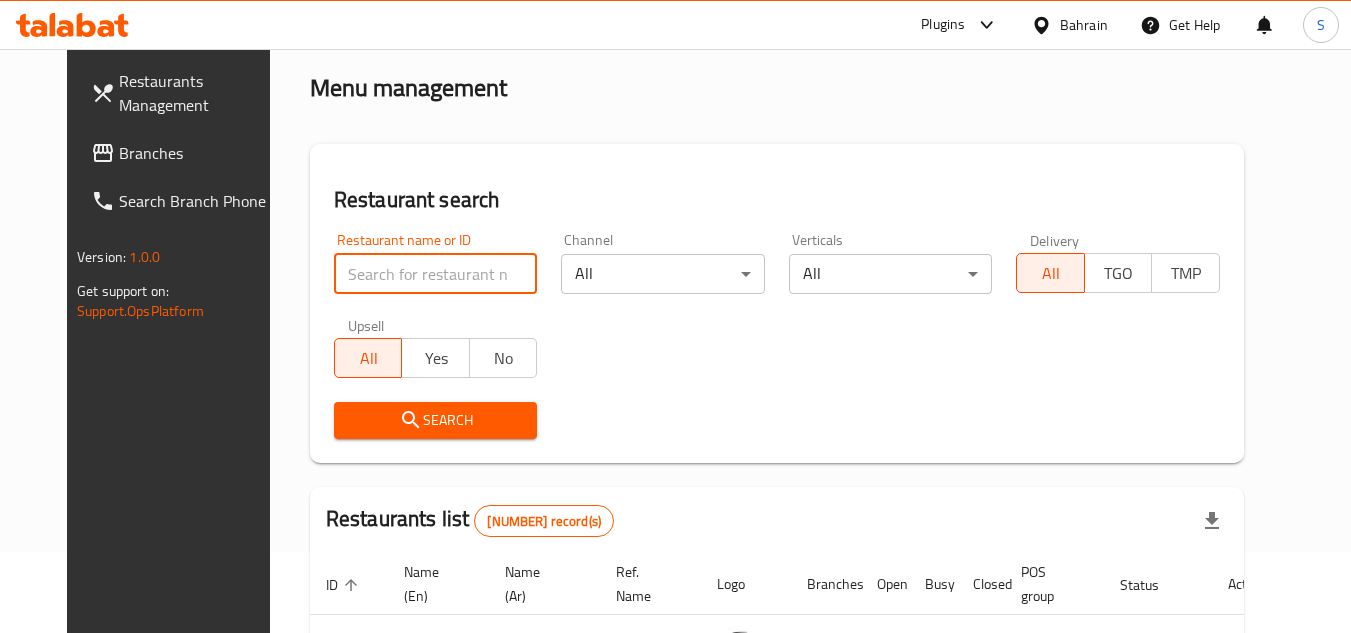 paste on "702298" 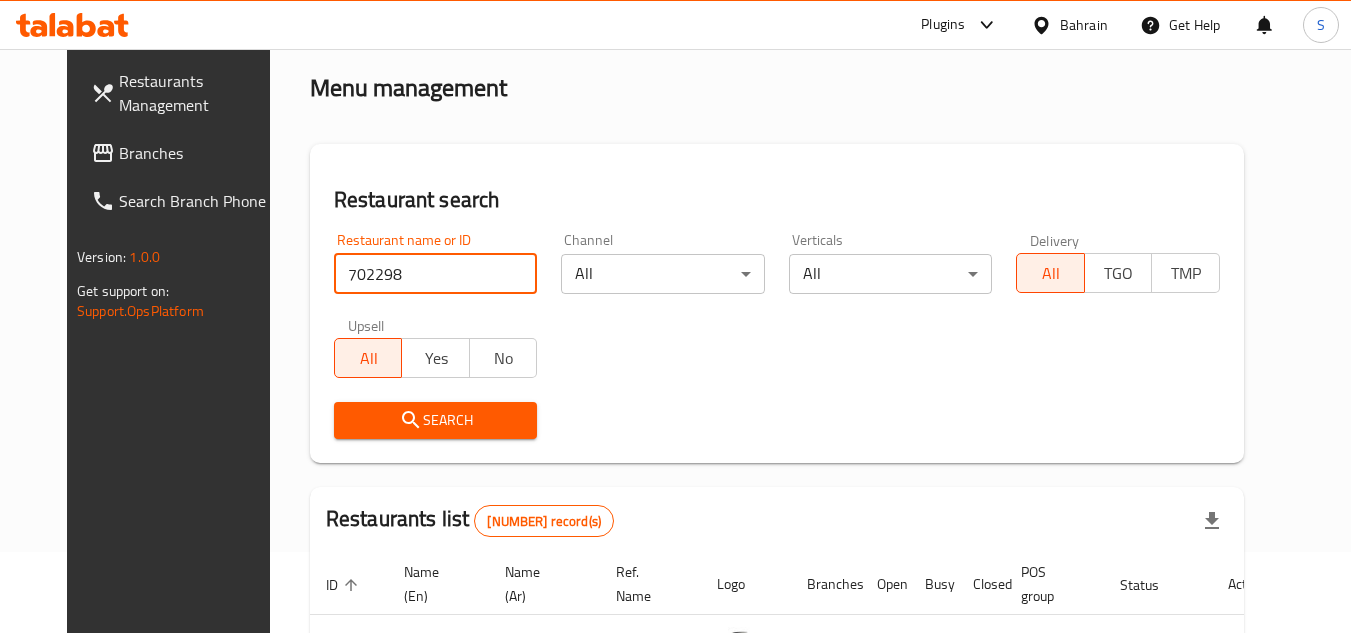 type on "702298" 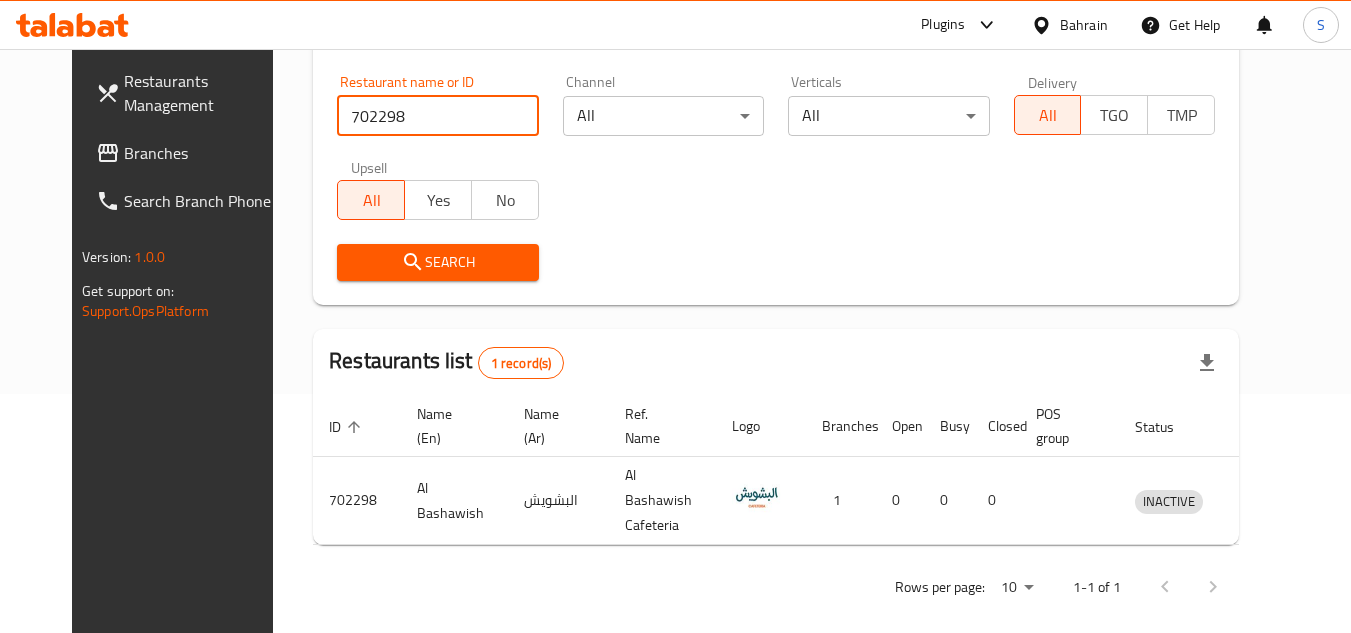 scroll, scrollTop: 242, scrollLeft: 0, axis: vertical 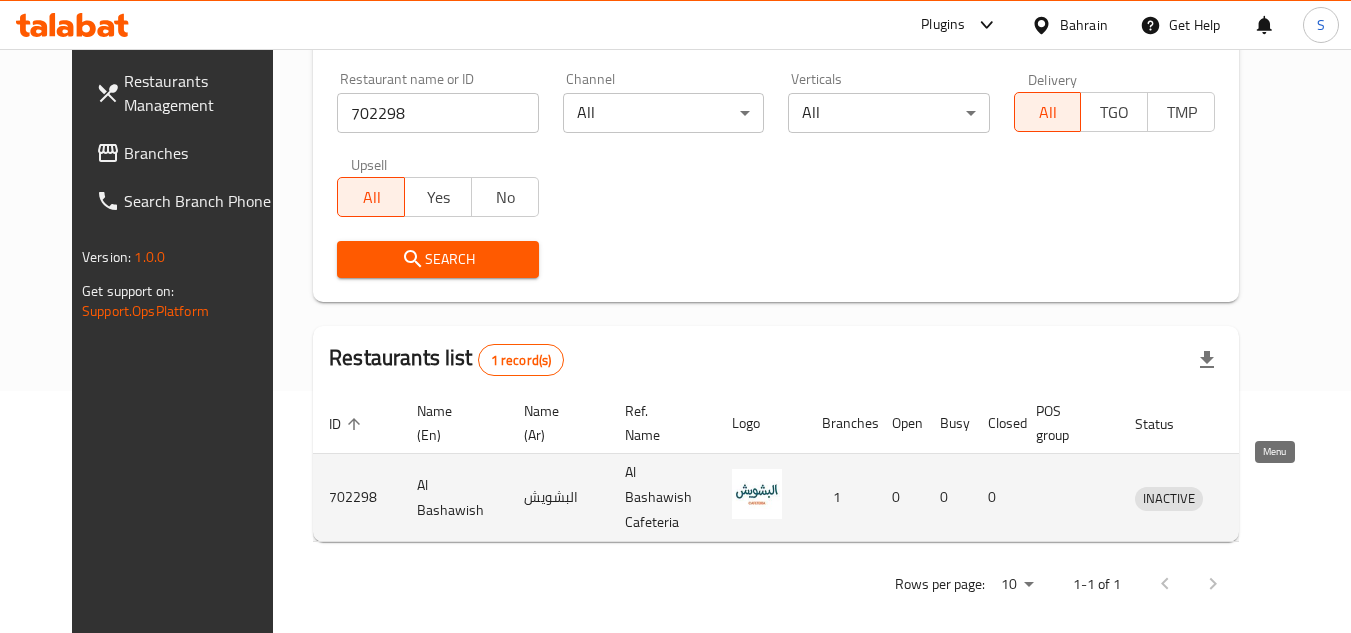 click 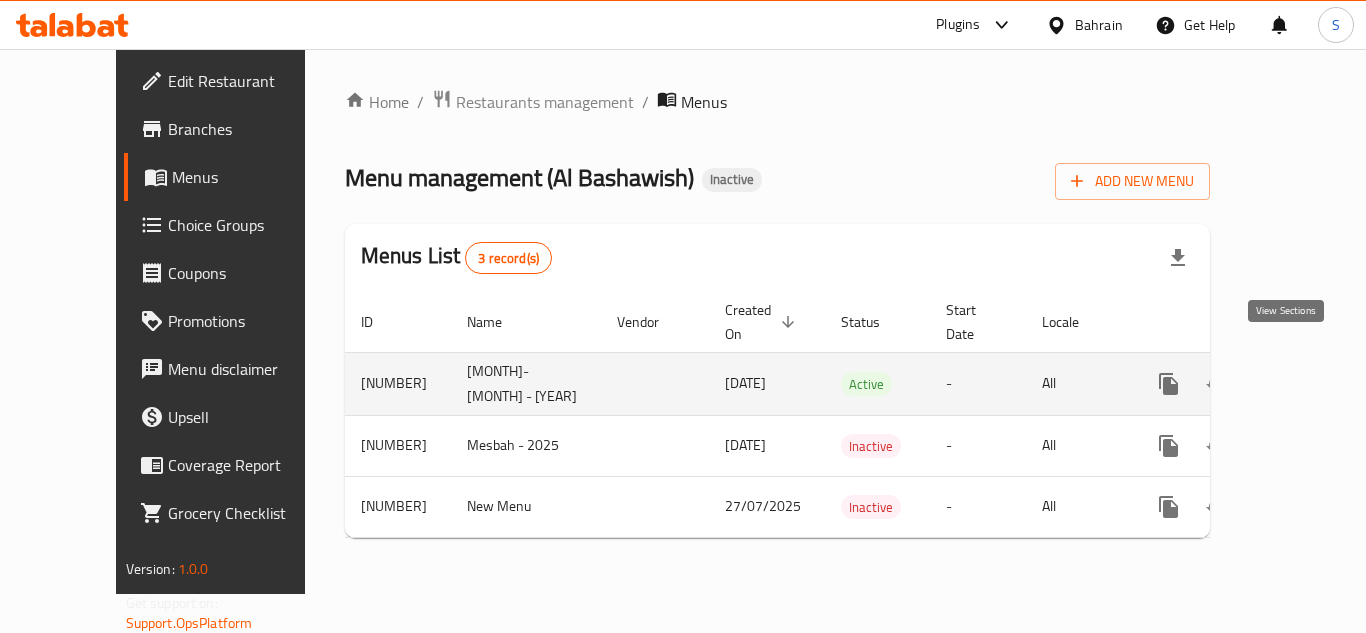 click 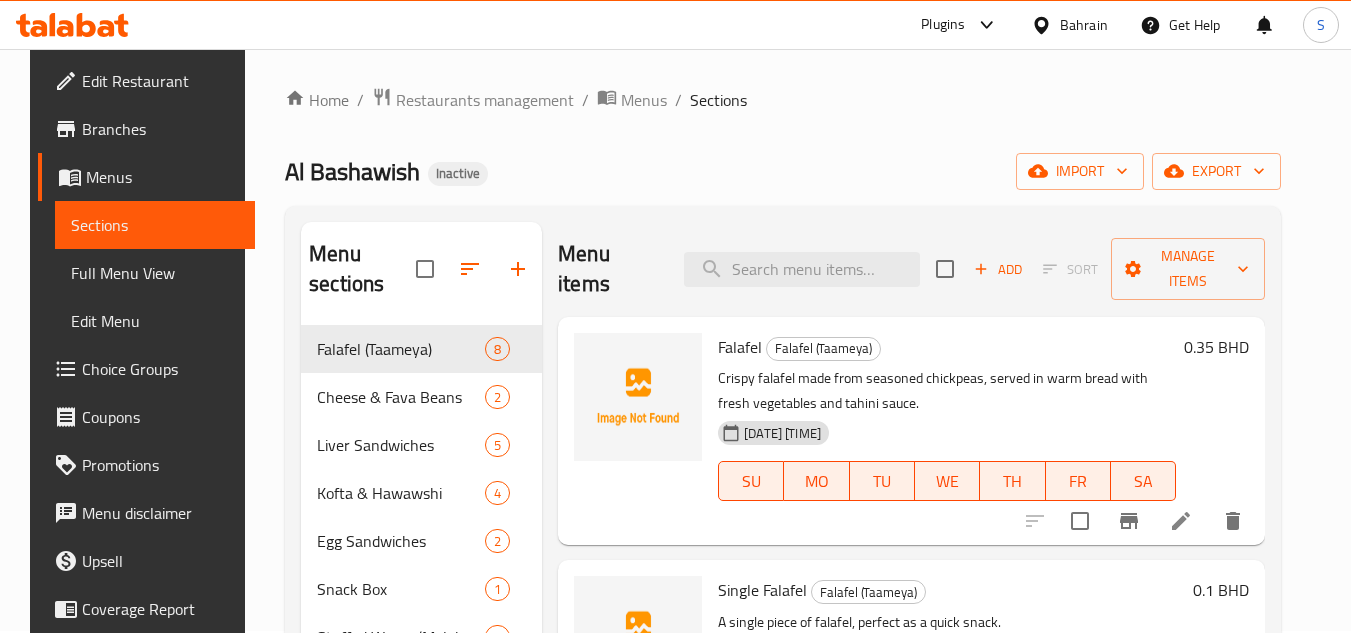 scroll, scrollTop: 0, scrollLeft: 0, axis: both 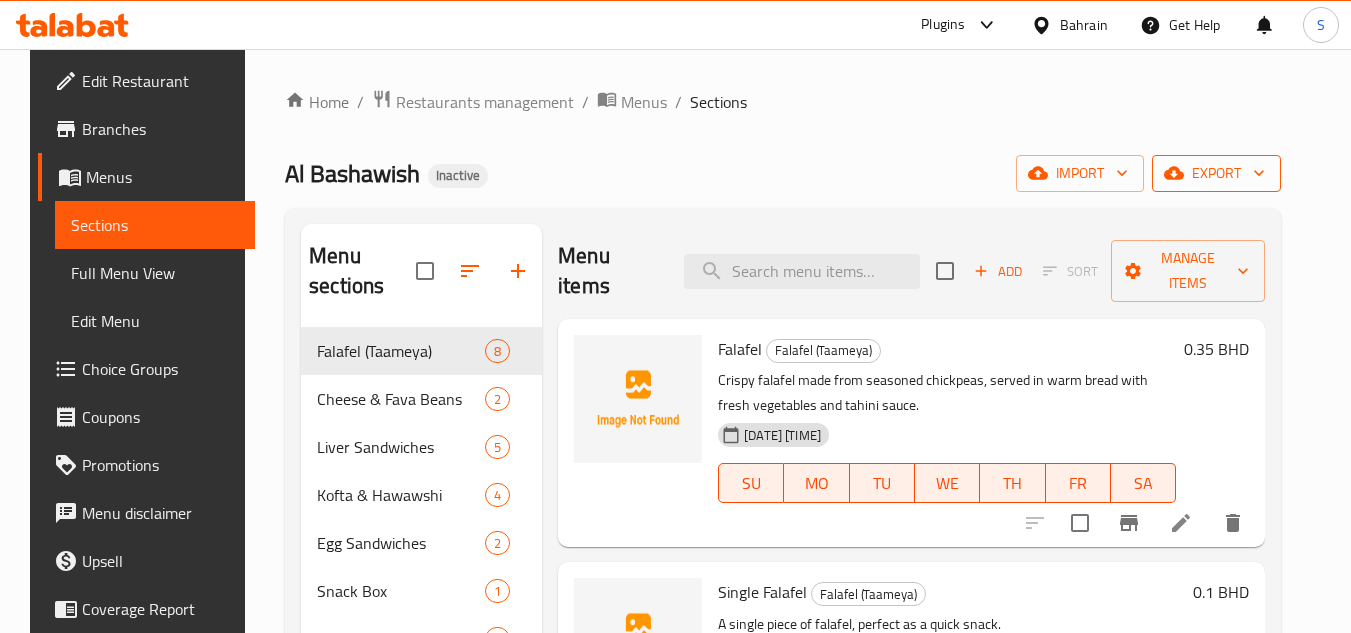 click on "export" at bounding box center (1216, 173) 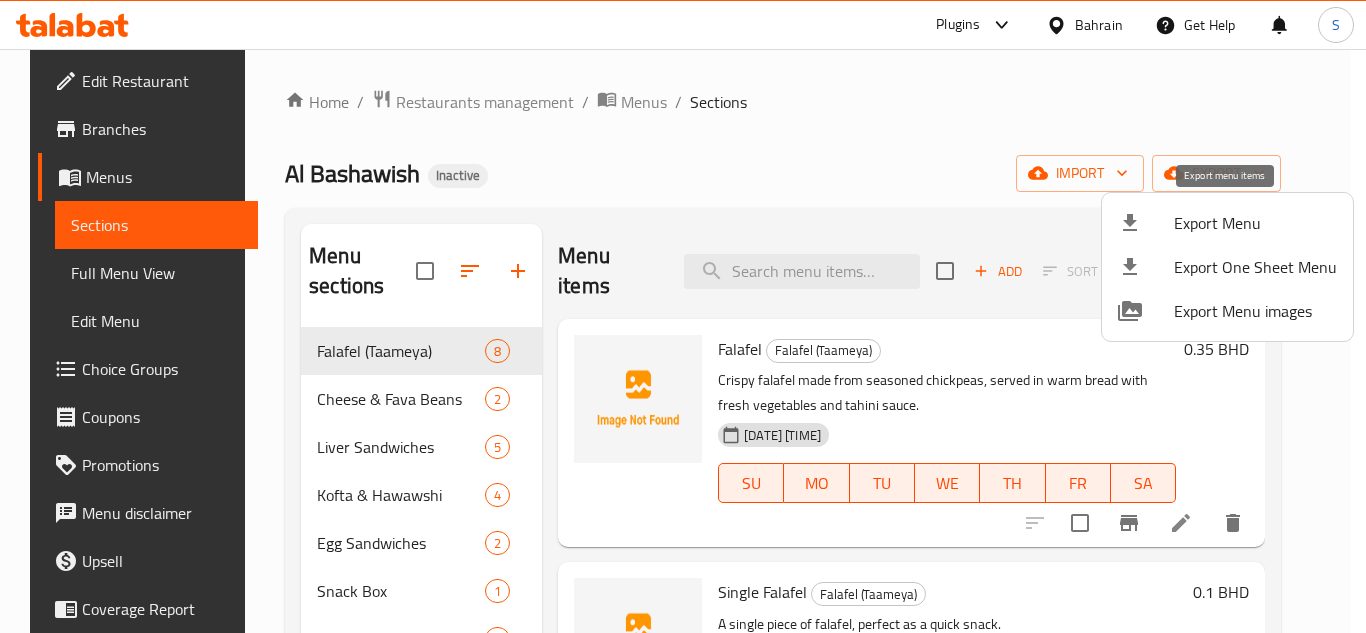 click on "Export Menu" at bounding box center [1255, 223] 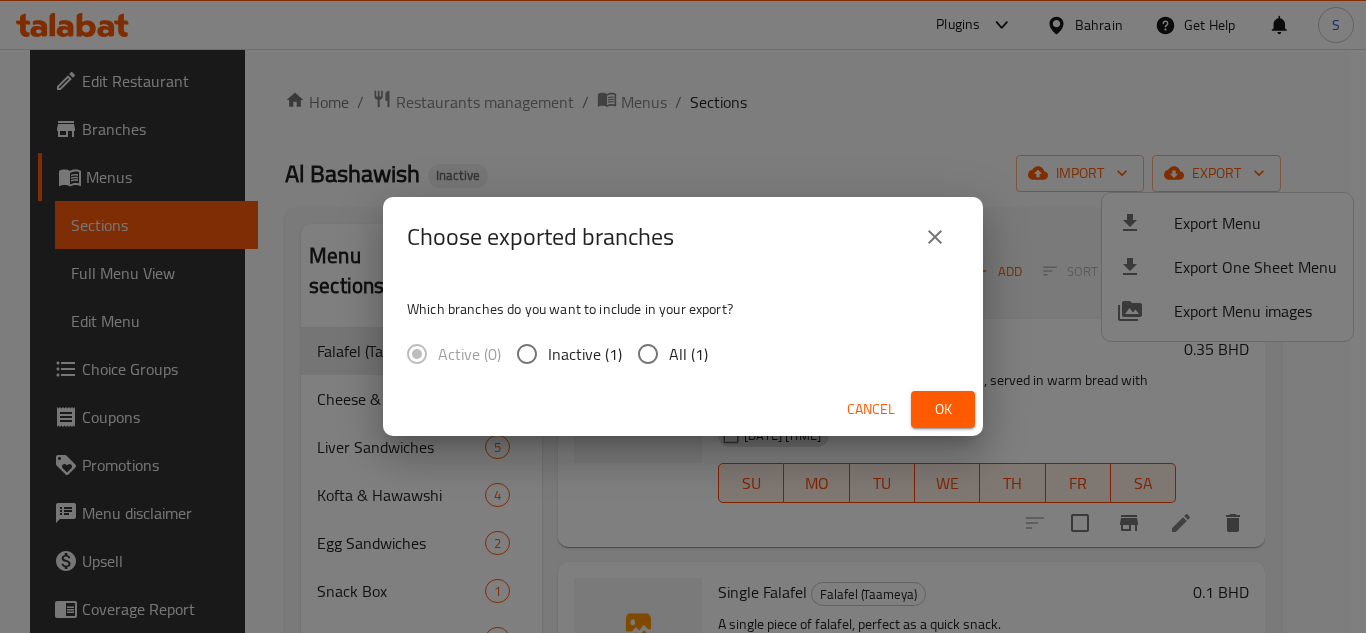 click on "All (1)" at bounding box center (688, 354) 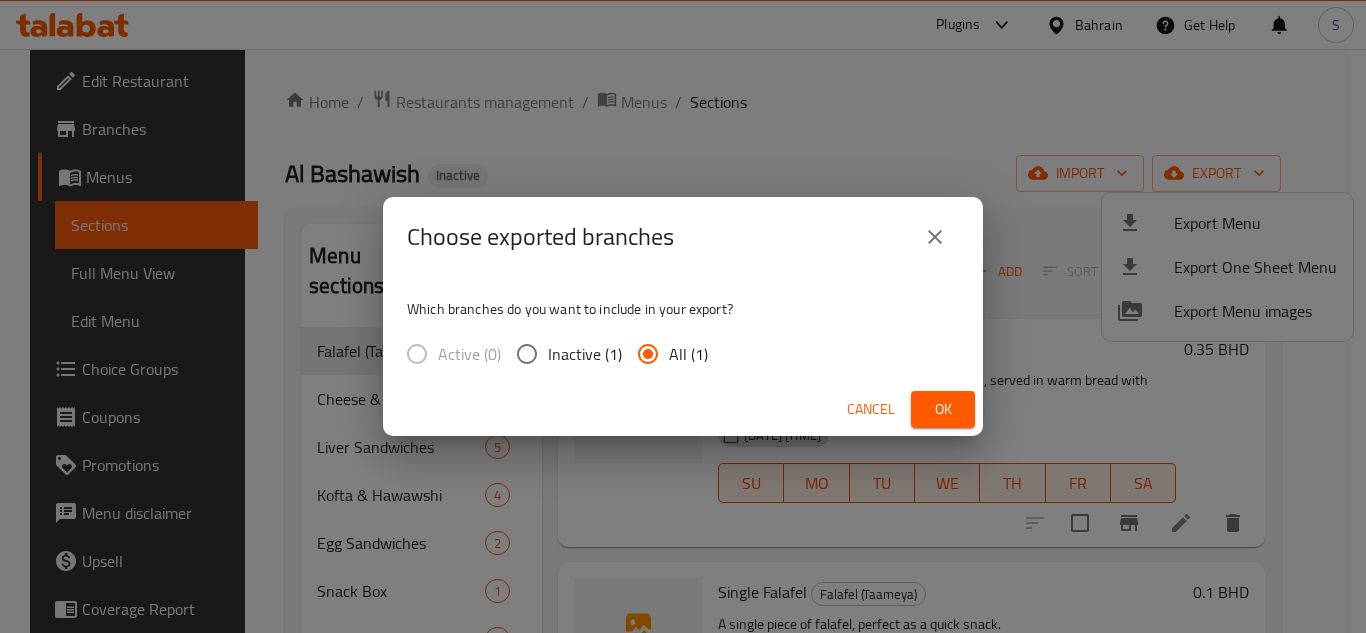 click on "Ok" at bounding box center (943, 409) 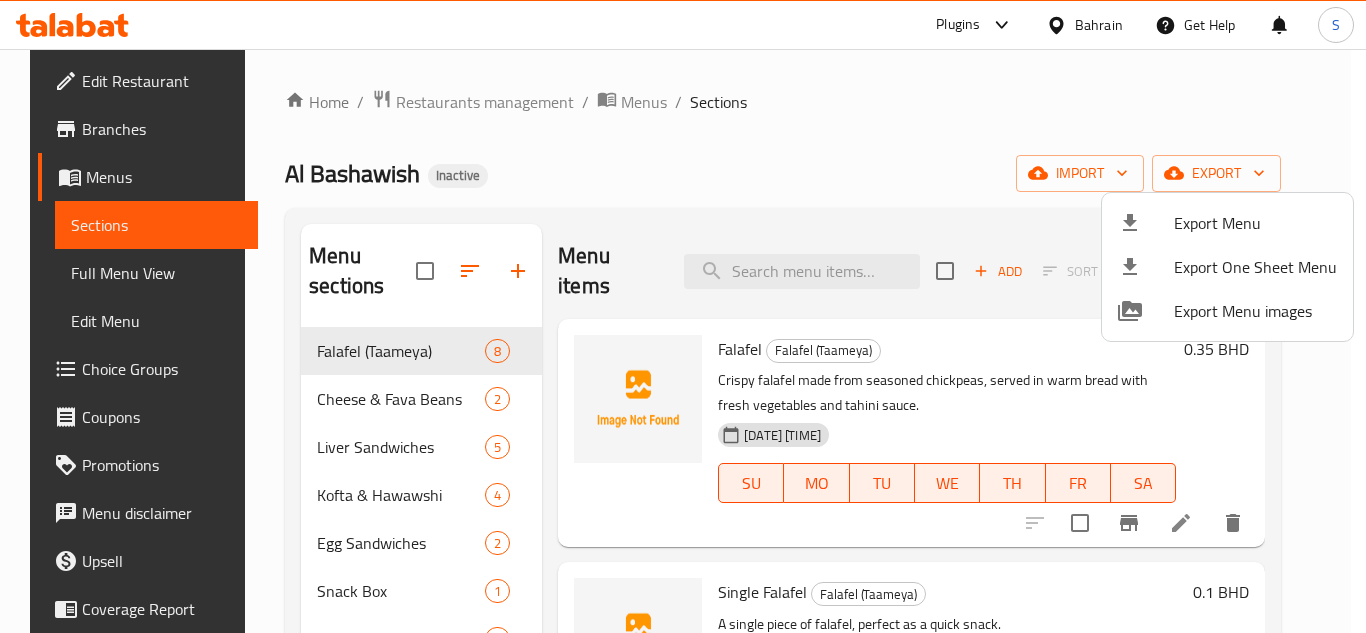 click at bounding box center [683, 316] 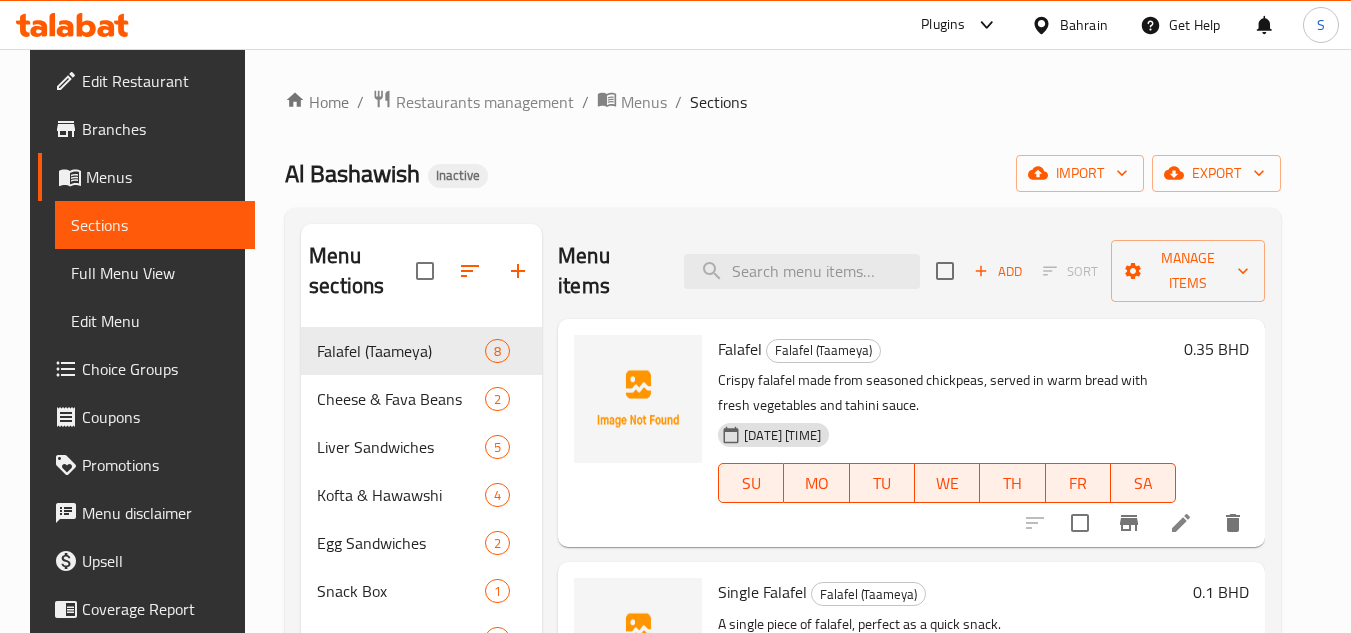 click on "Home / Restaurants management / Menus / Sections" at bounding box center (783, 102) 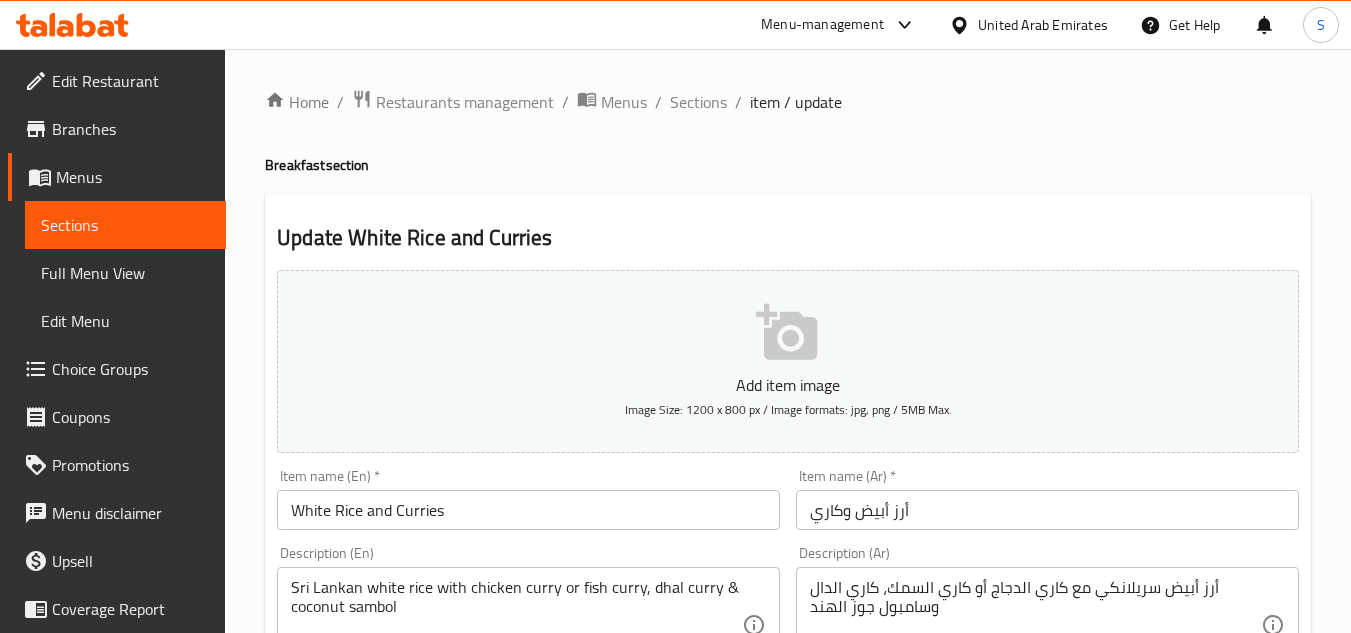 scroll, scrollTop: 0, scrollLeft: 0, axis: both 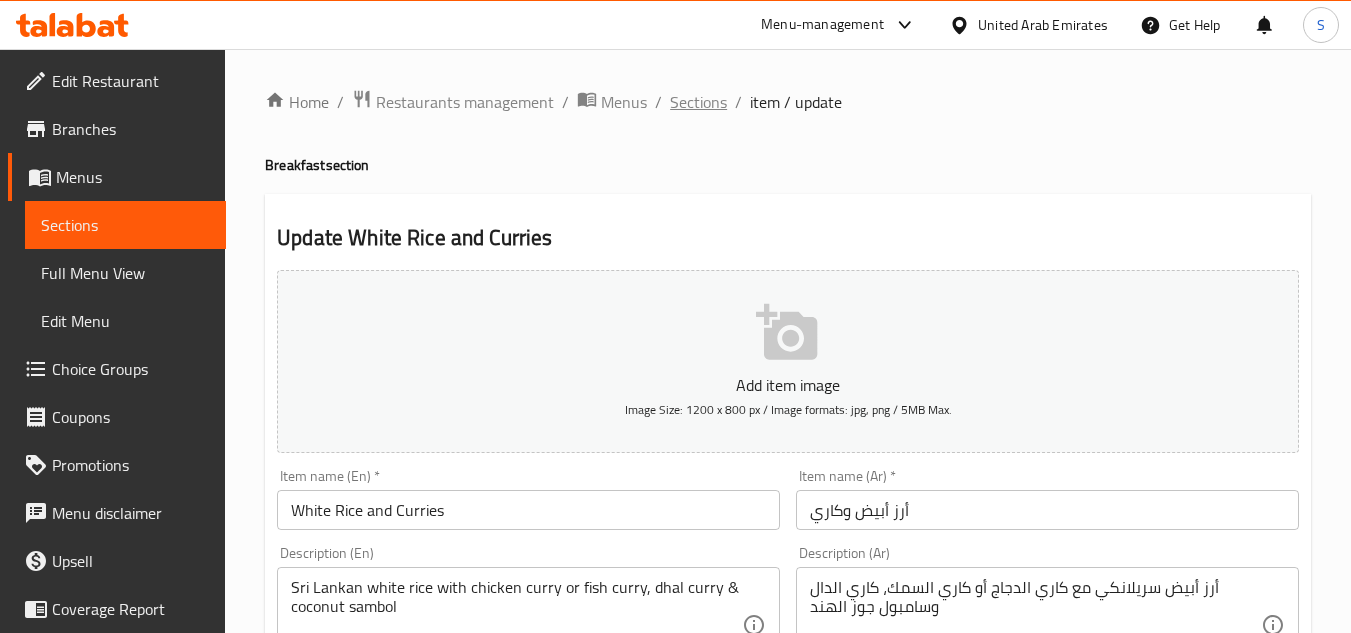 click on "Sections" at bounding box center [698, 102] 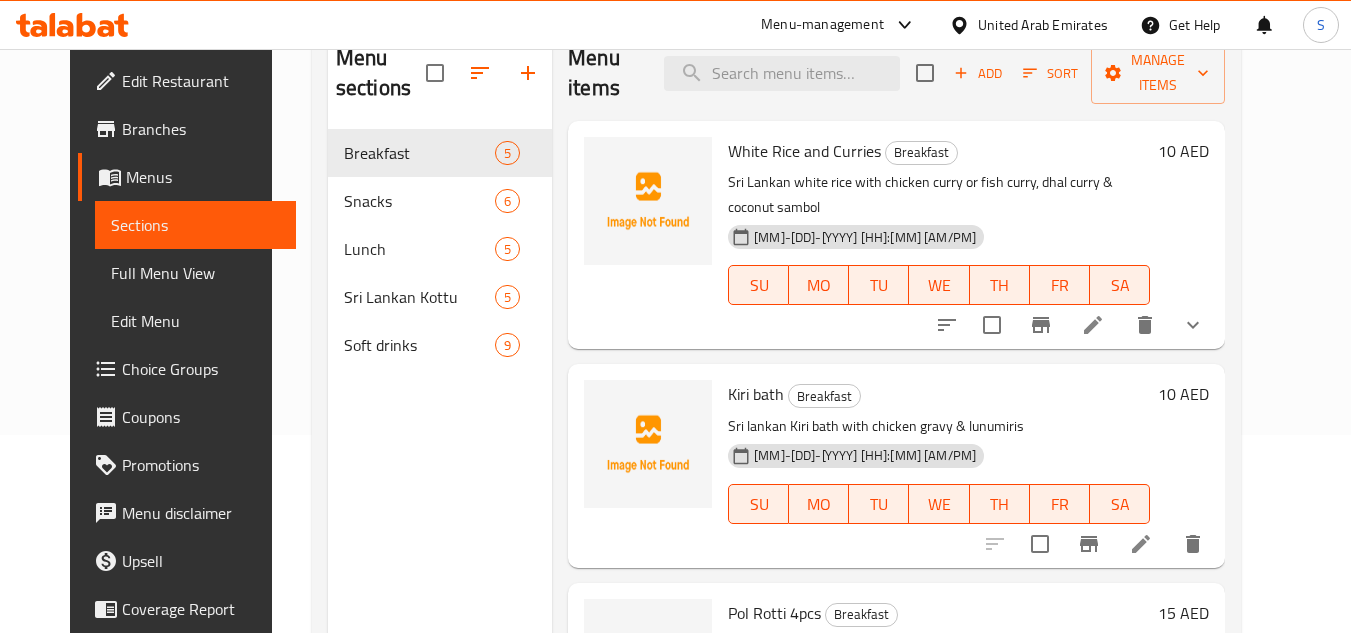 scroll, scrollTop: 200, scrollLeft: 0, axis: vertical 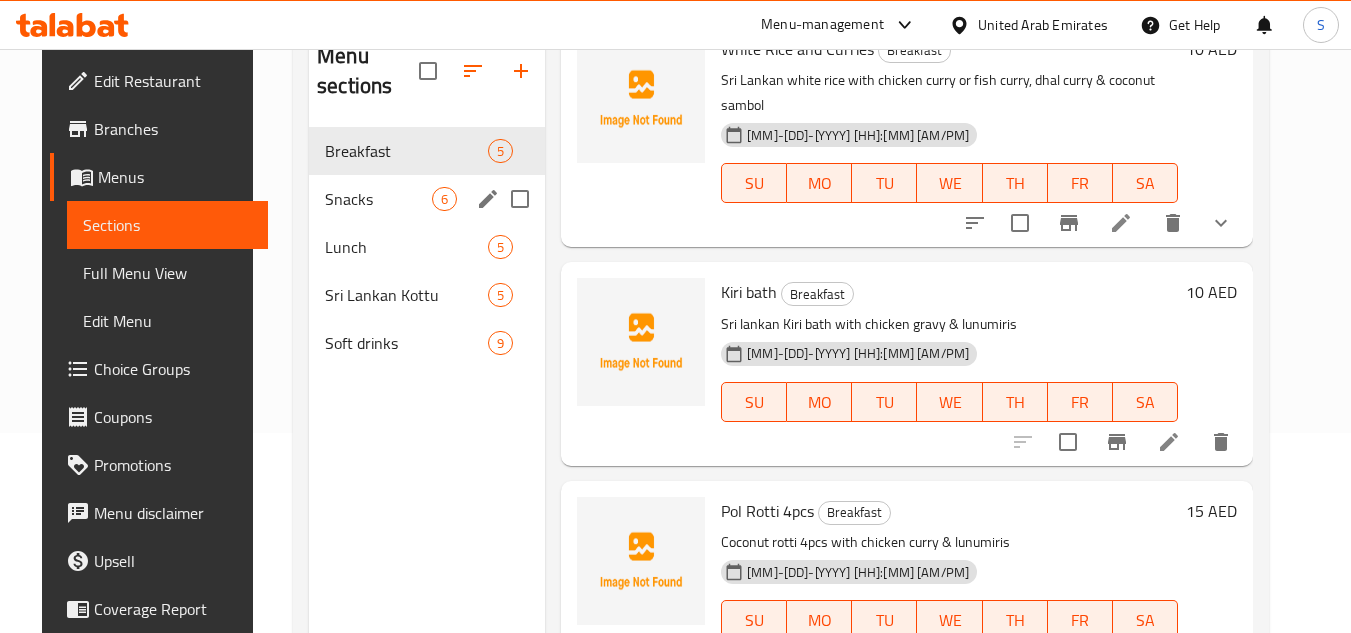 click on "Snacks" at bounding box center [378, 199] 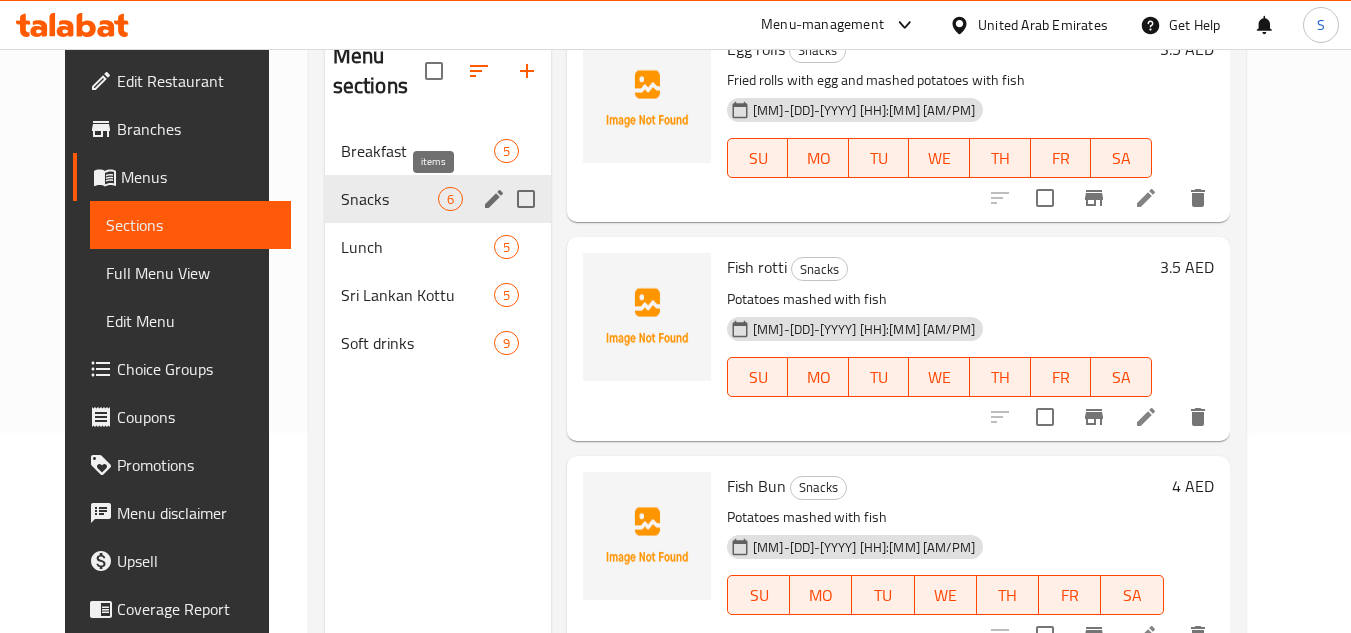 scroll, scrollTop: 682, scrollLeft: 0, axis: vertical 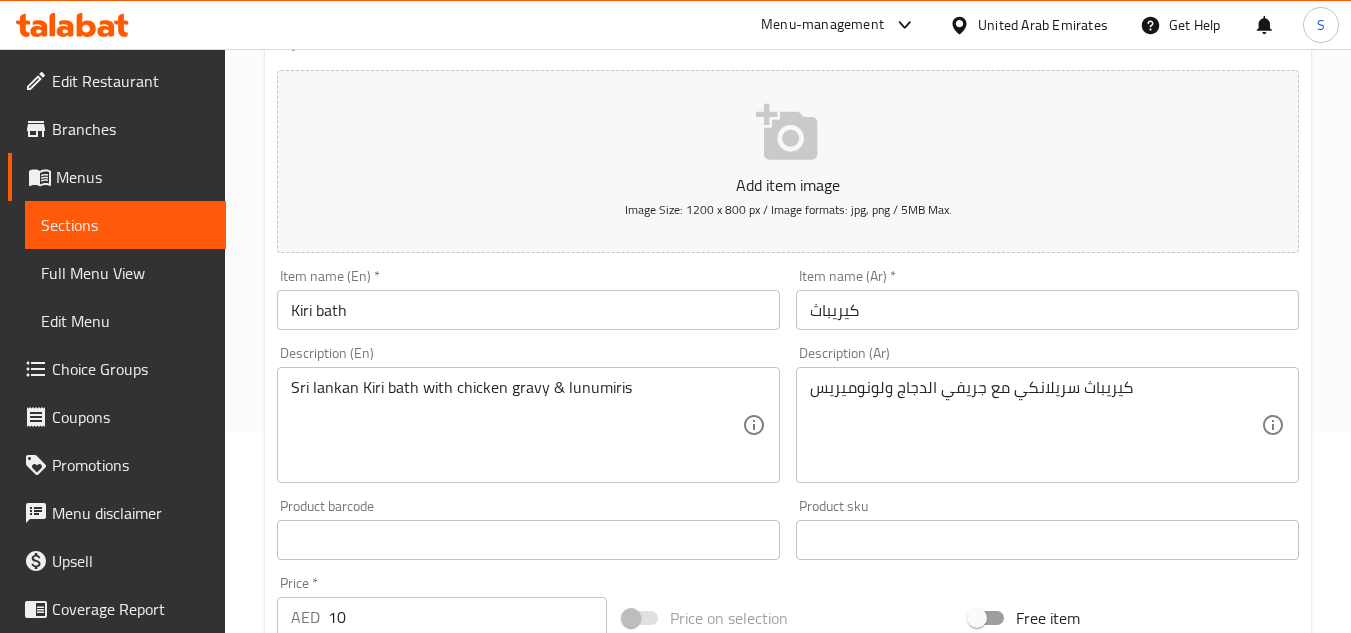 click on "كيريباث" at bounding box center [1047, 310] 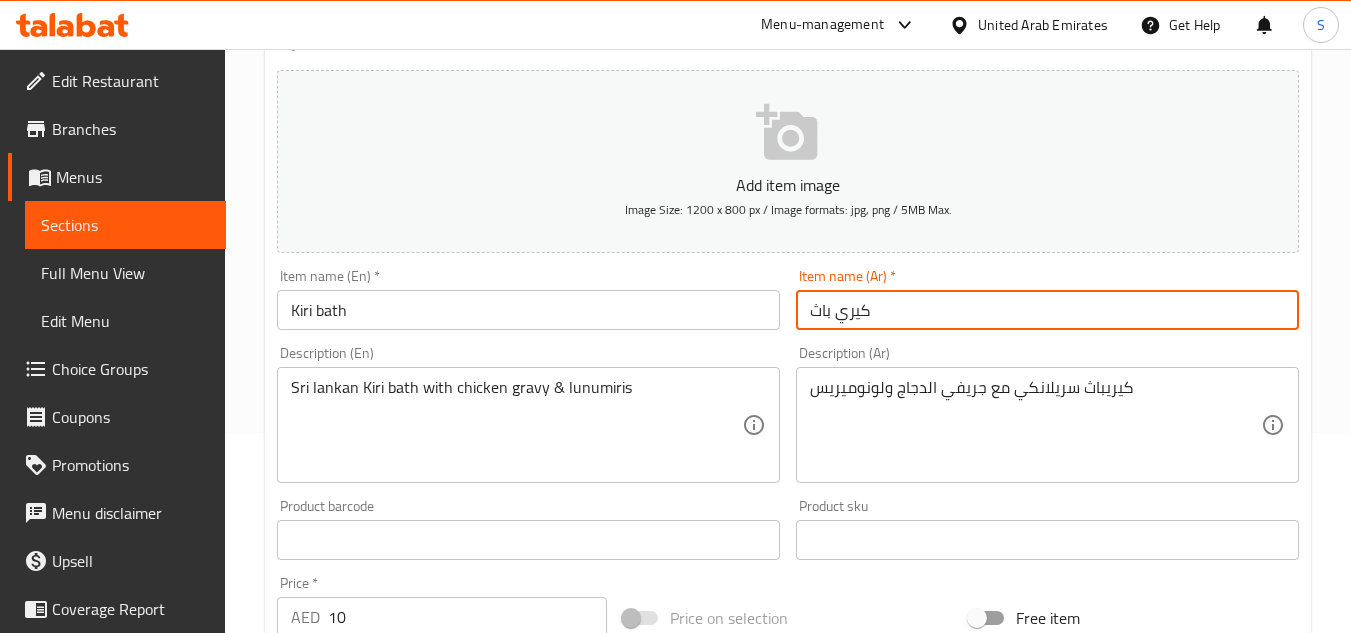 type on "كيري باث" 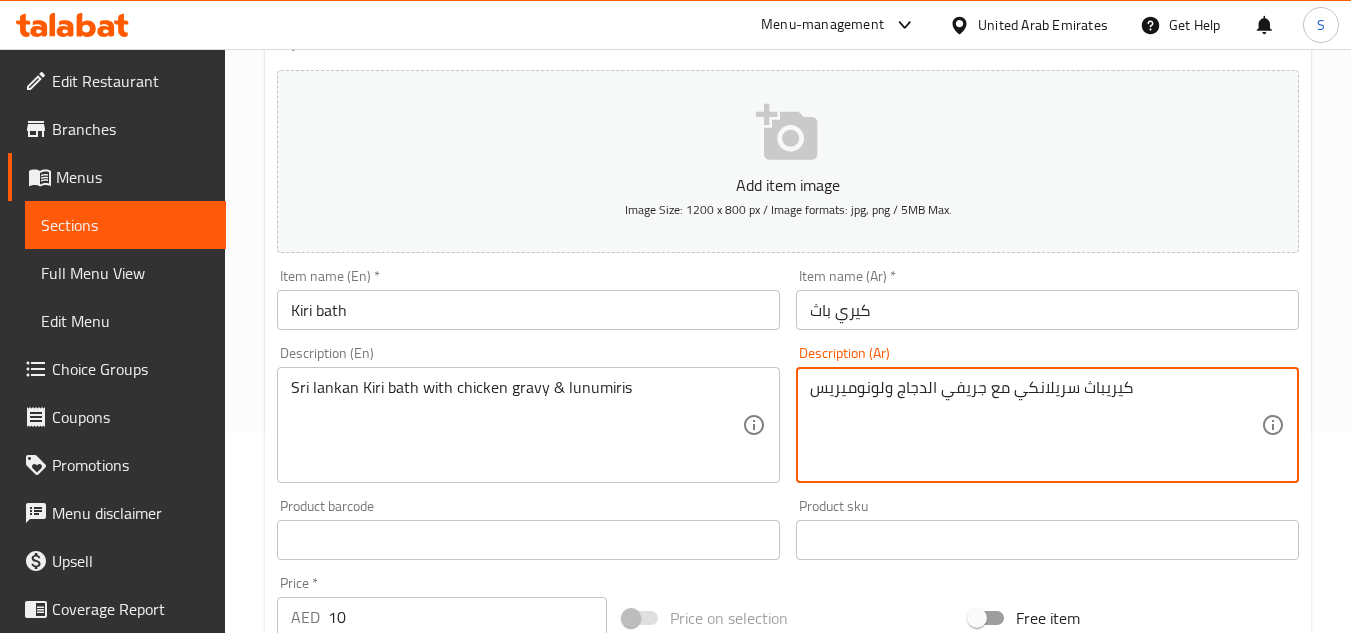 click on "كيريباث سريلانكي مع جريفي الدجاج ولونوميريس" at bounding box center [1035, 425] 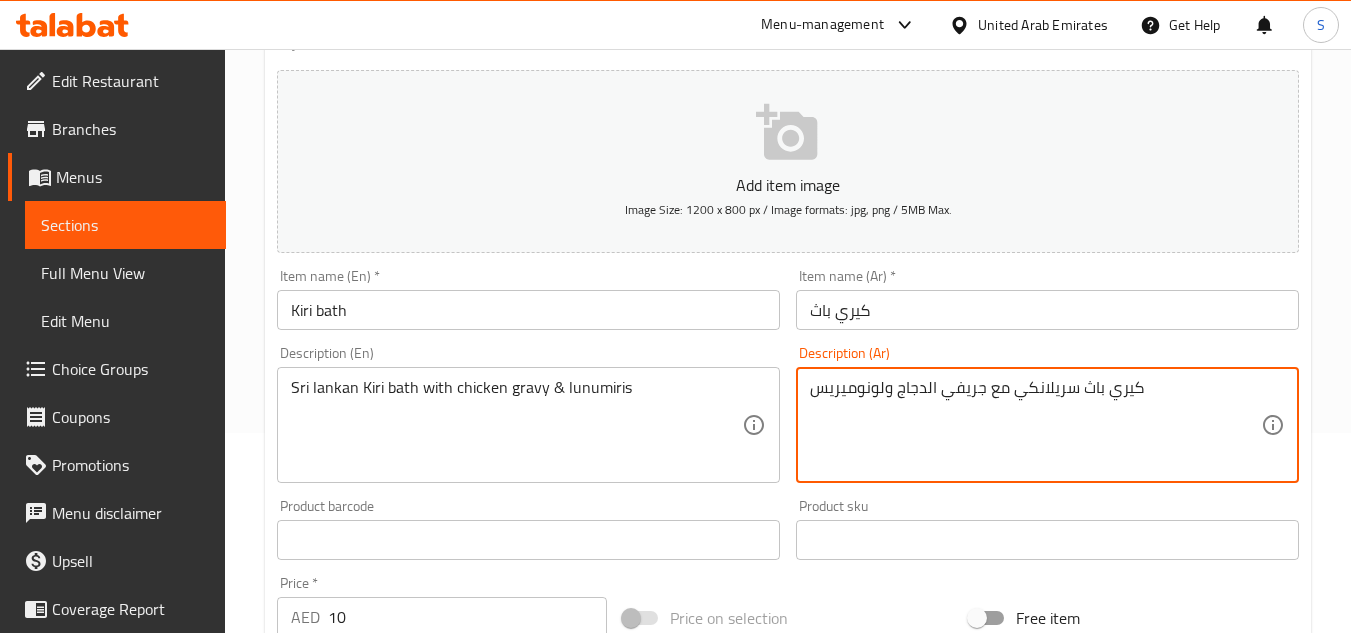 type on "كيري باث سريلانكي مع جريفي الدجاج ولونوميريس" 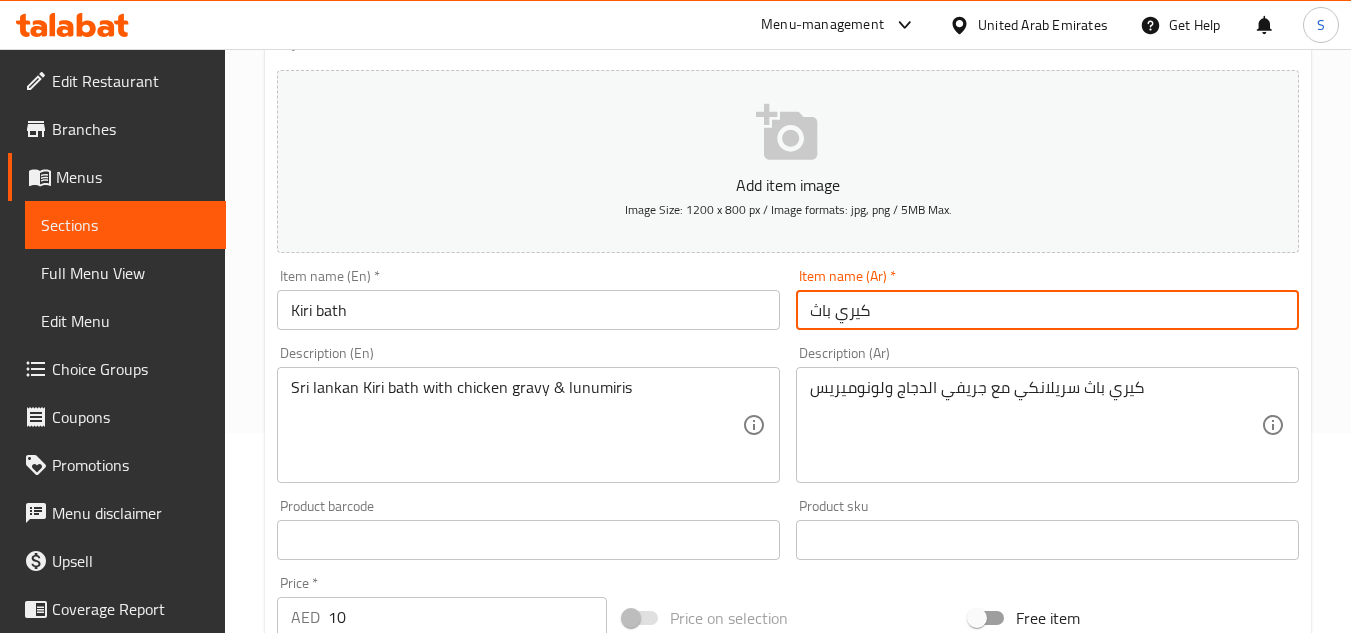click on "Update" at bounding box center (398, 1126) 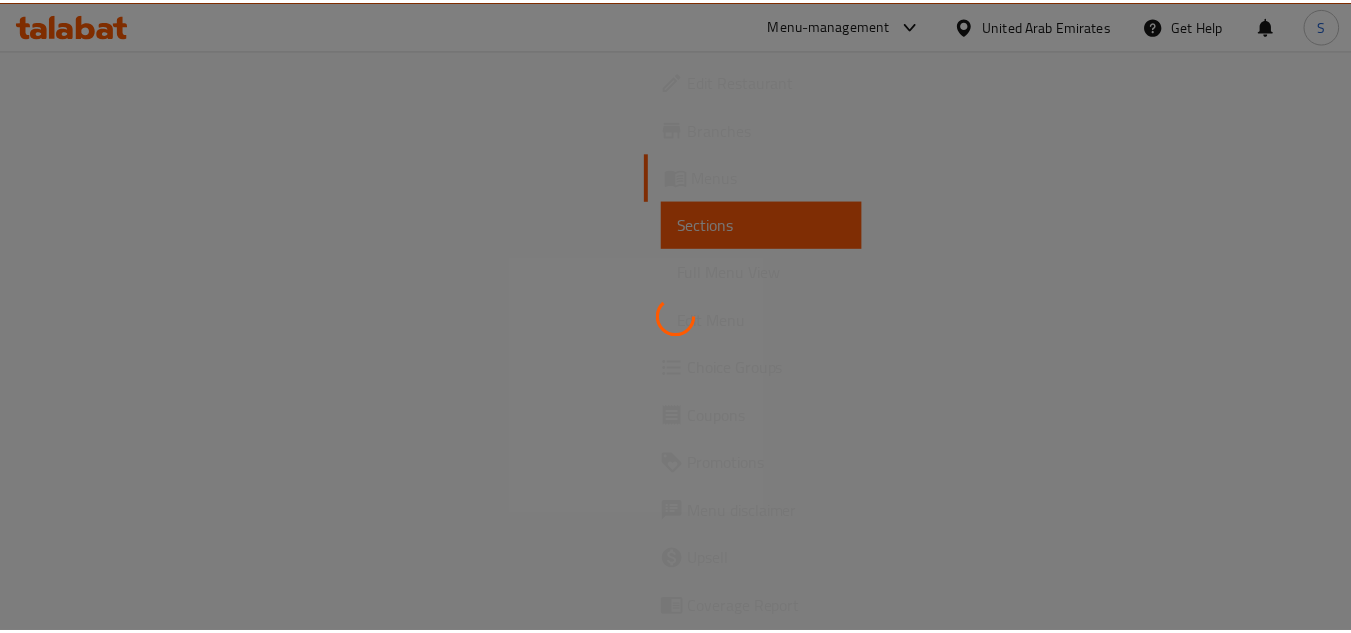 scroll, scrollTop: 0, scrollLeft: 0, axis: both 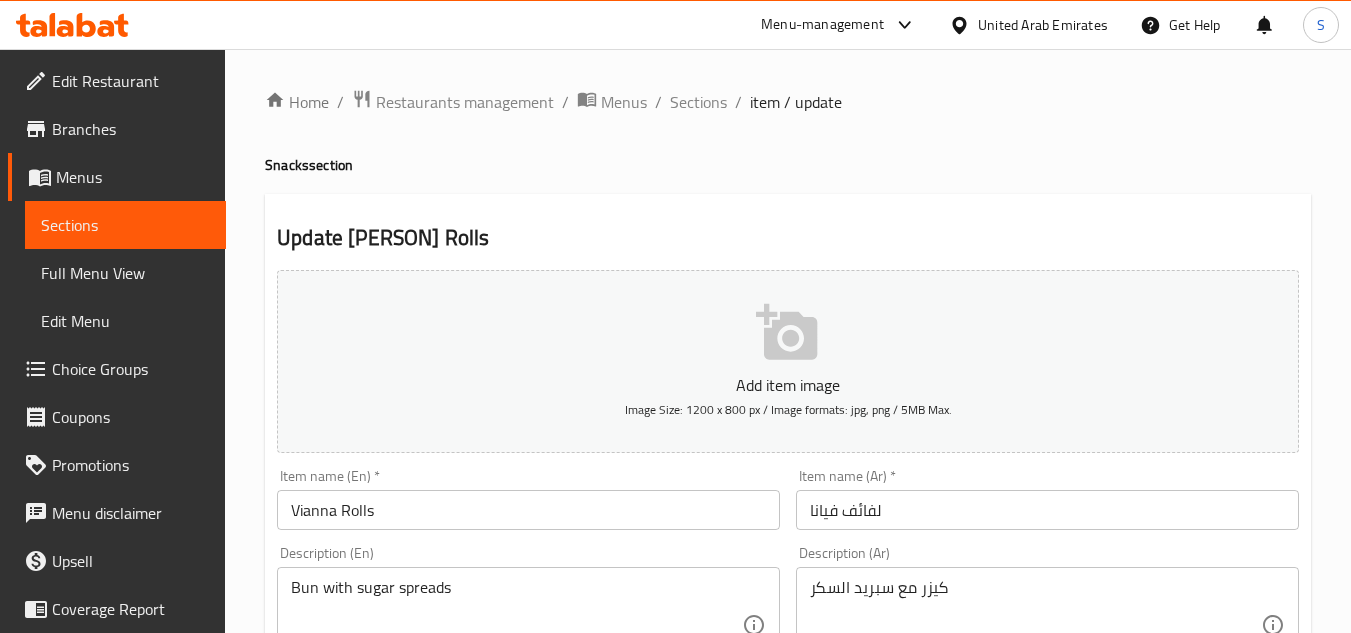 click on "لفائف فيانا" at bounding box center [1047, 510] 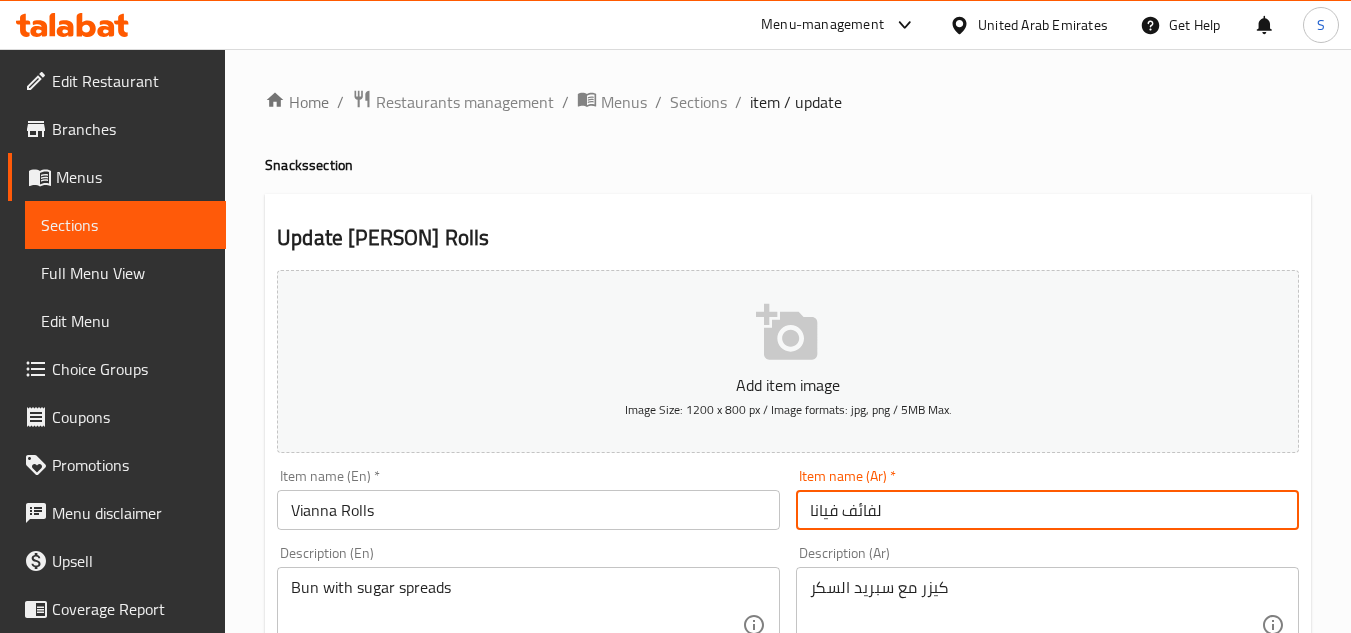 click on "لفائف فيانا" at bounding box center [1047, 510] 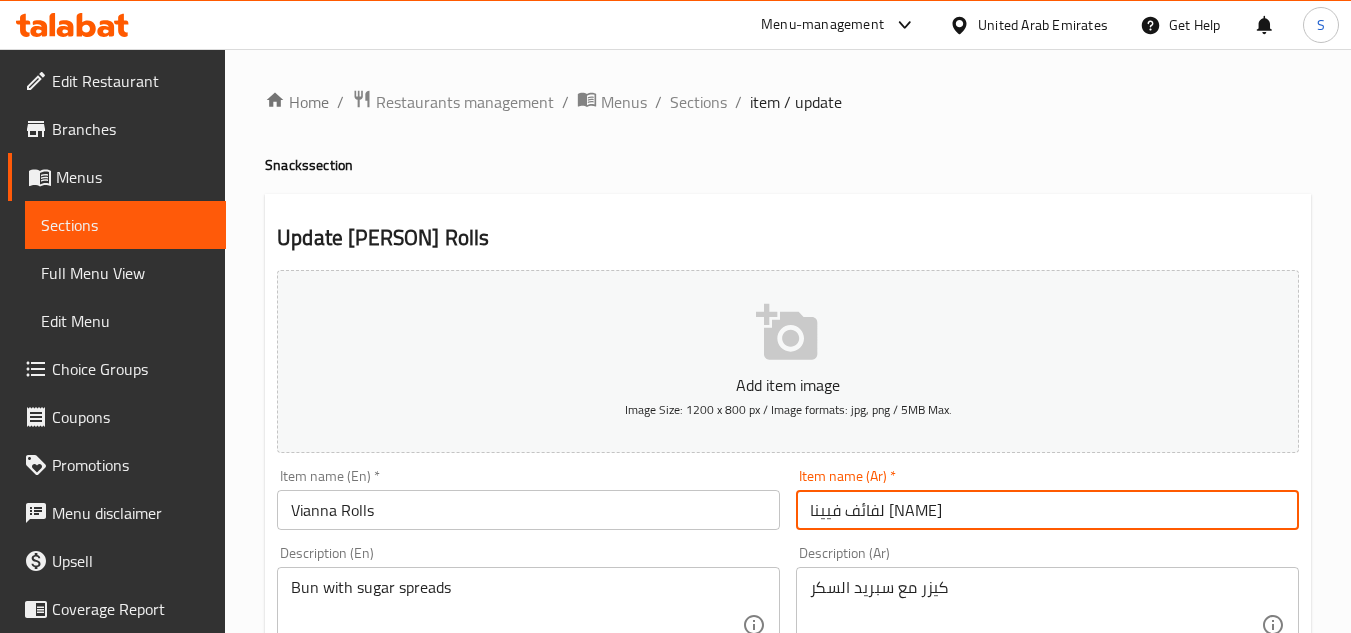 type on "لفائف فيينا [NAME]" 